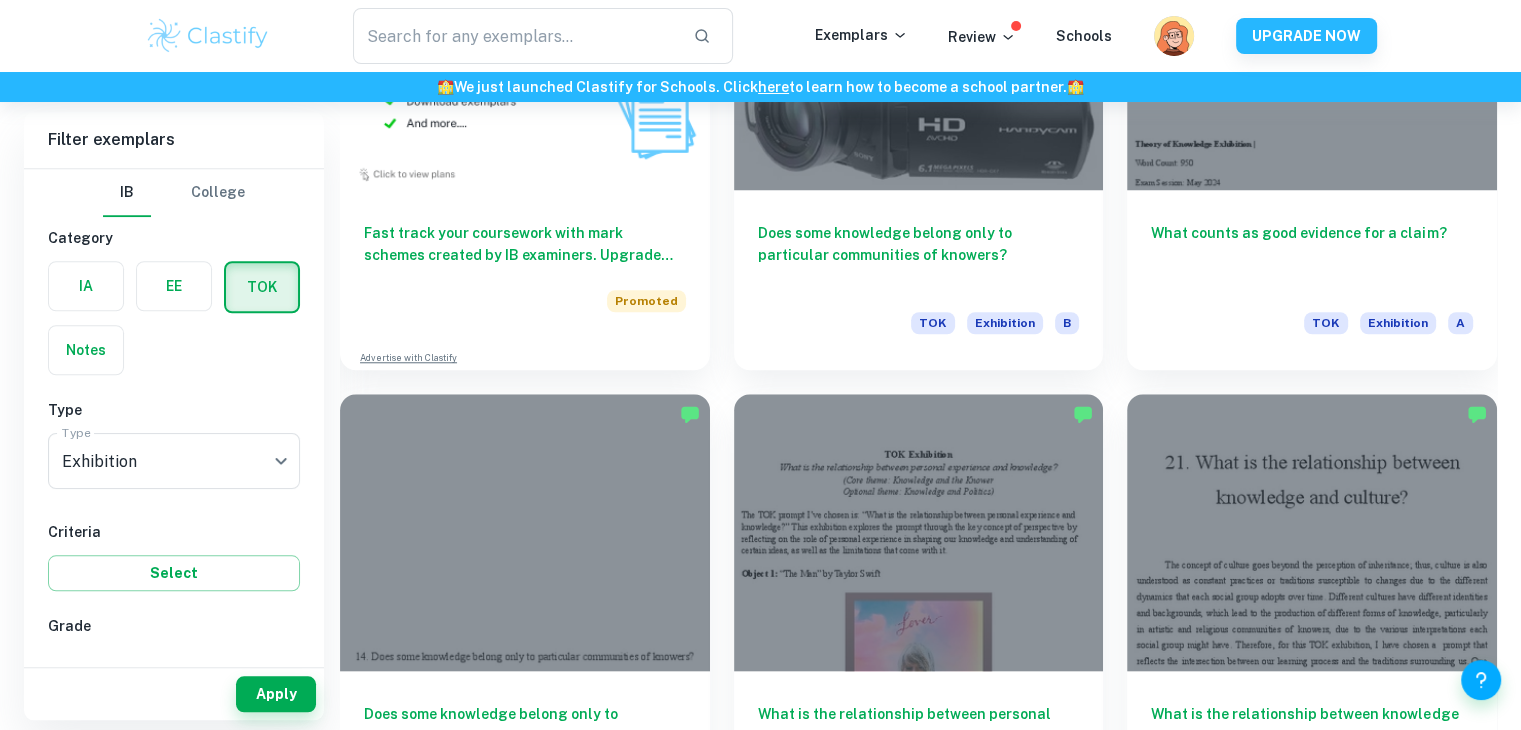 scroll, scrollTop: 1911, scrollLeft: 0, axis: vertical 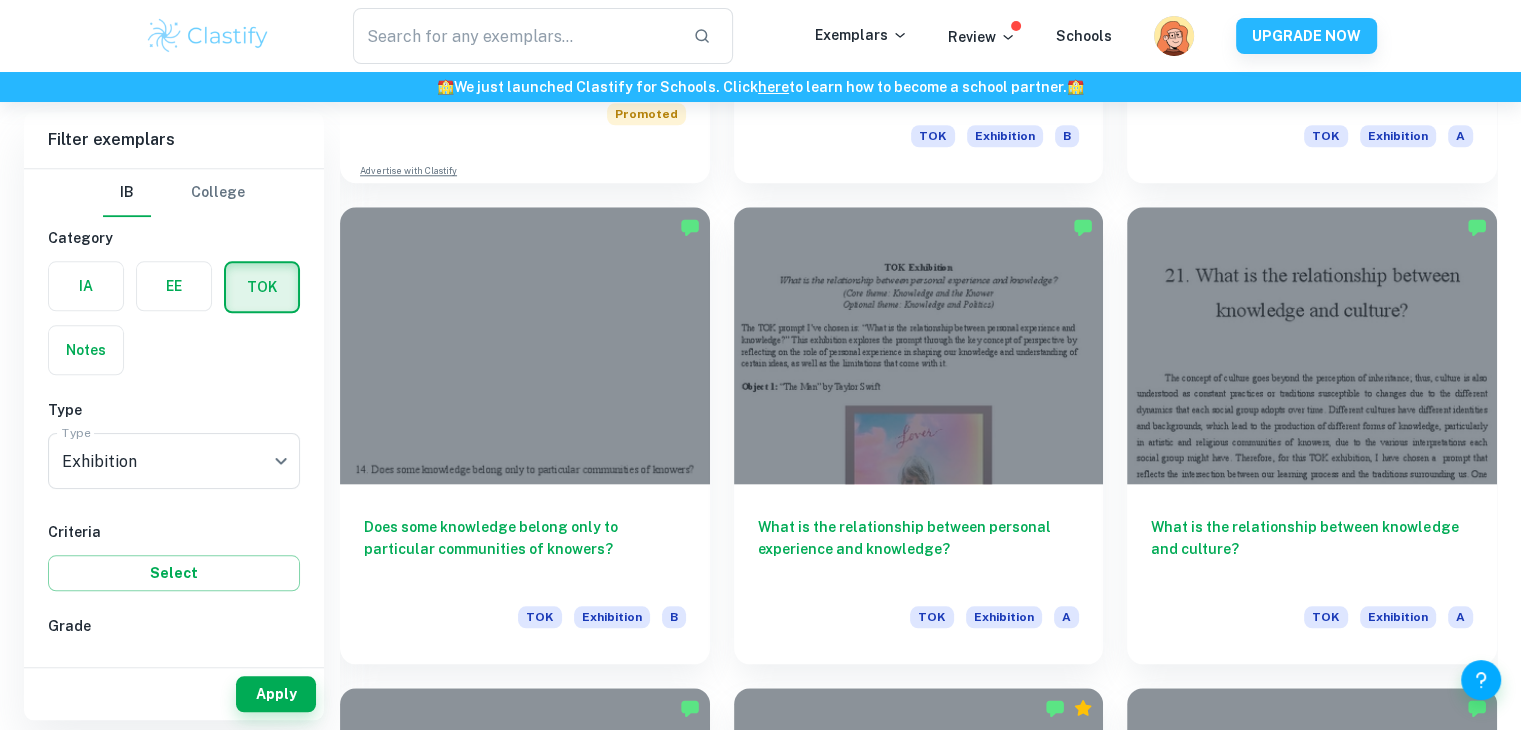 click at bounding box center [919, 345] 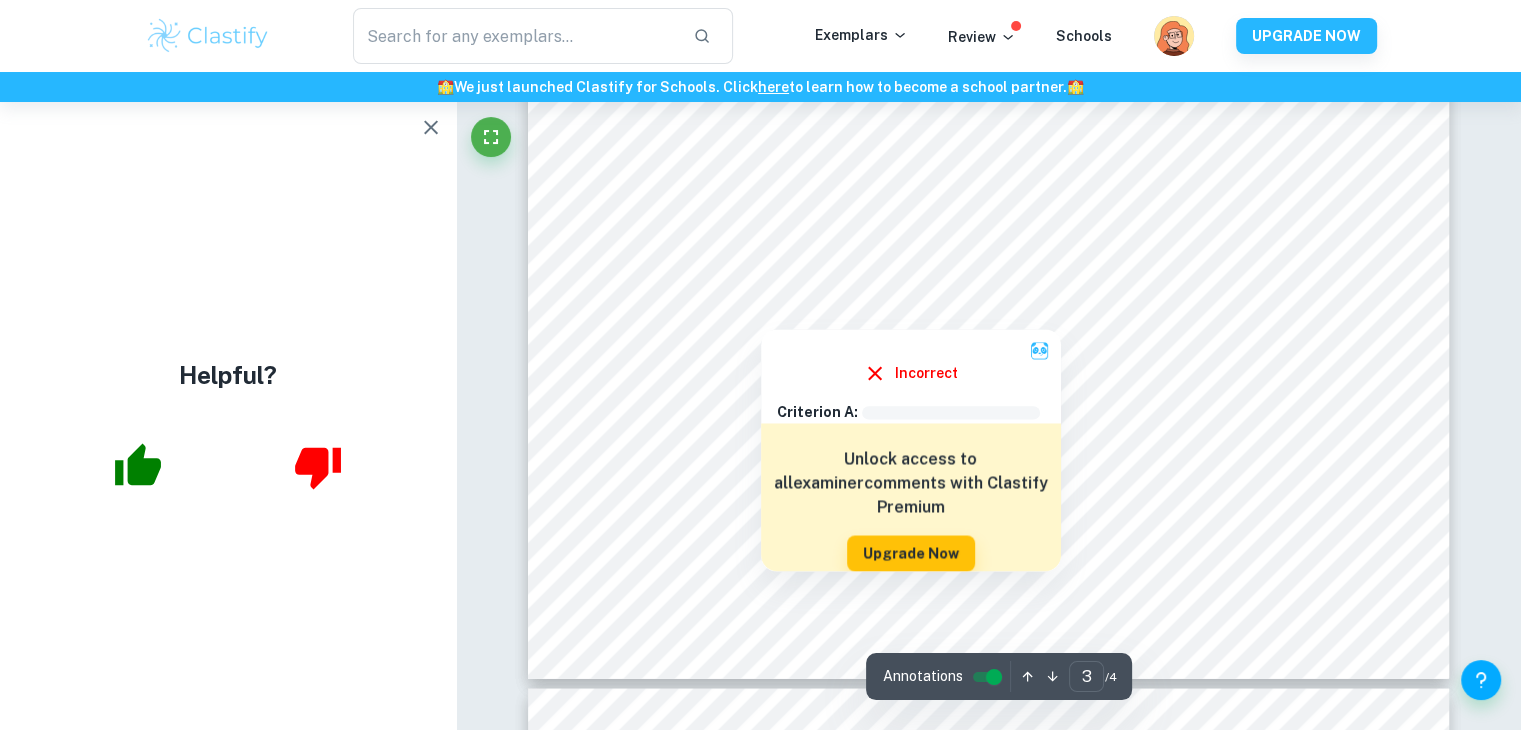 scroll, scrollTop: 3336, scrollLeft: 0, axis: vertical 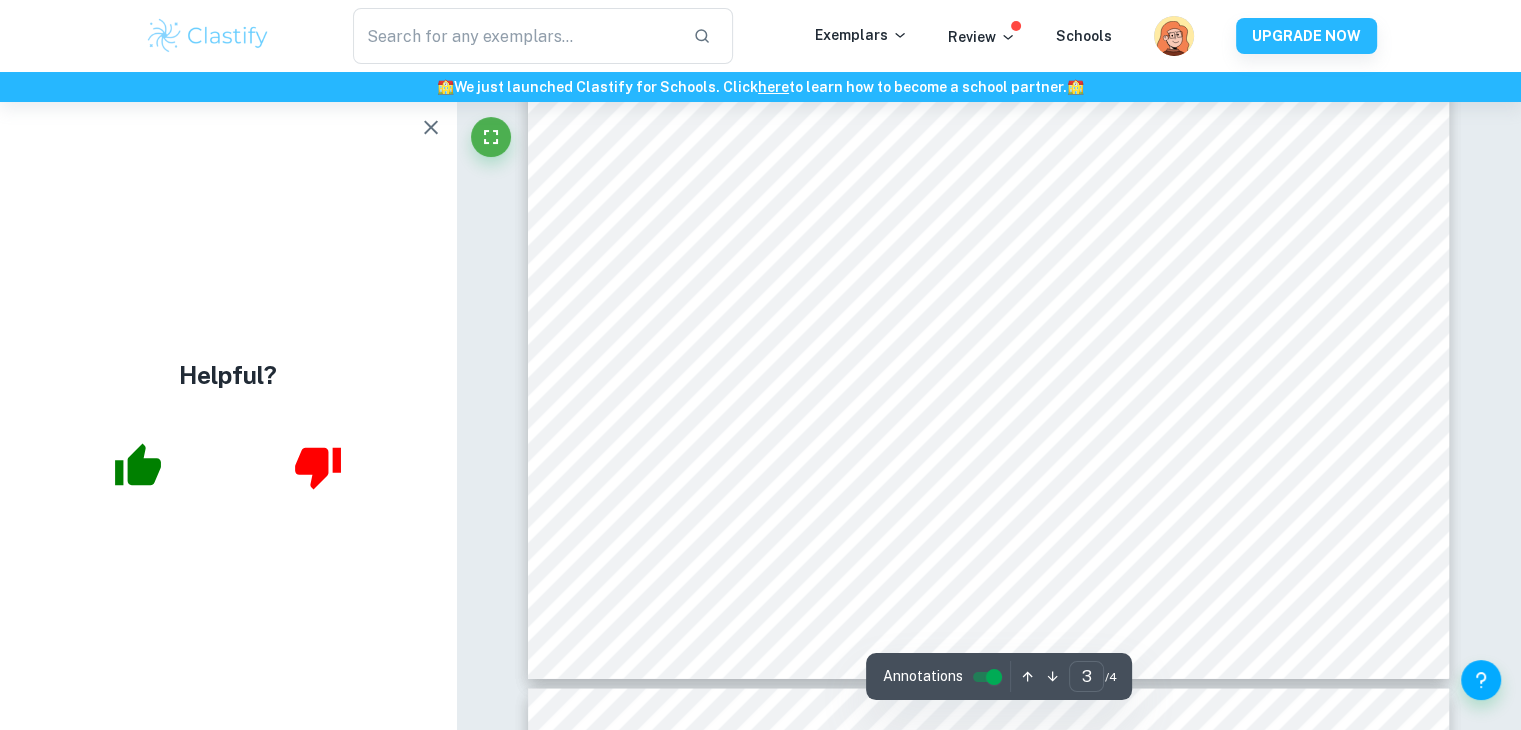 click 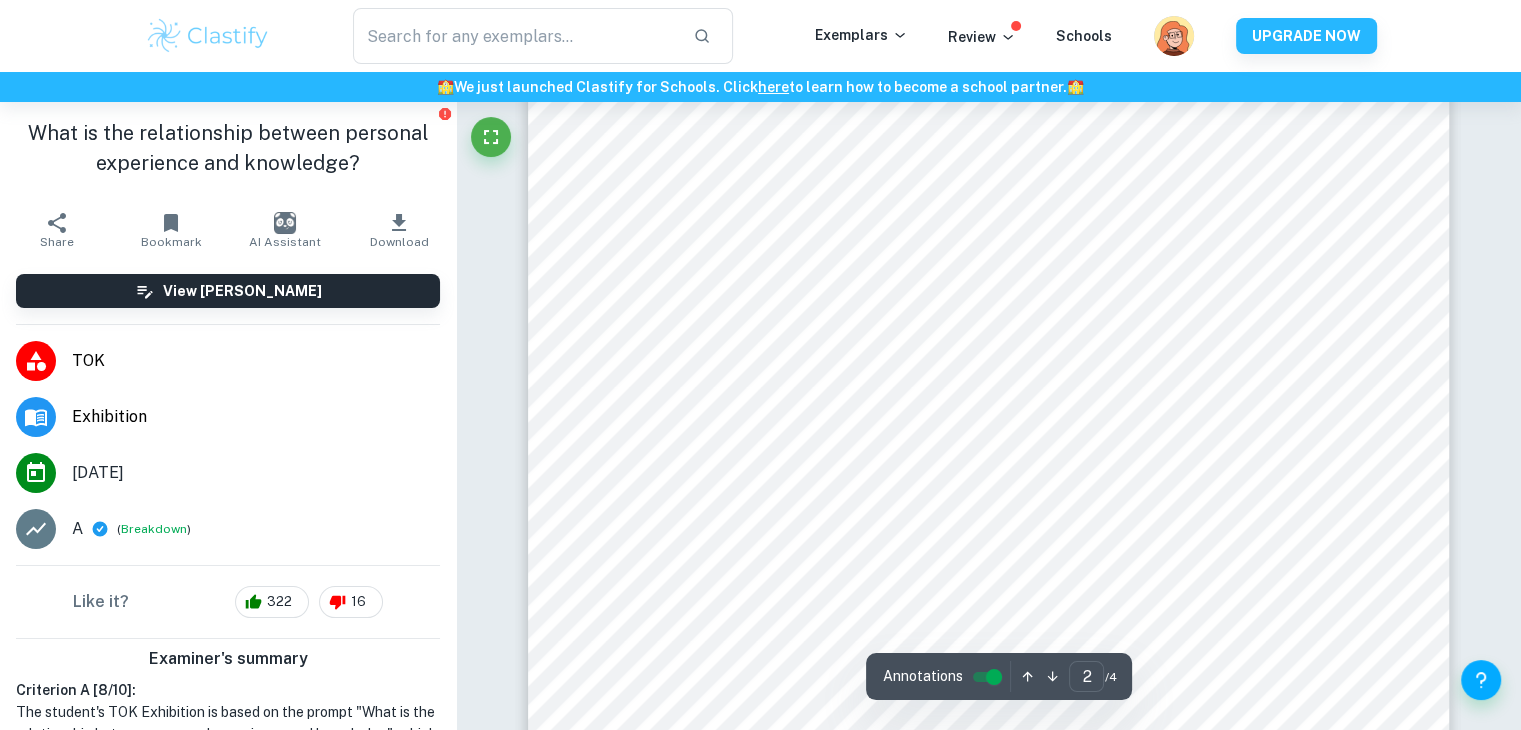 scroll, scrollTop: 436, scrollLeft: 0, axis: vertical 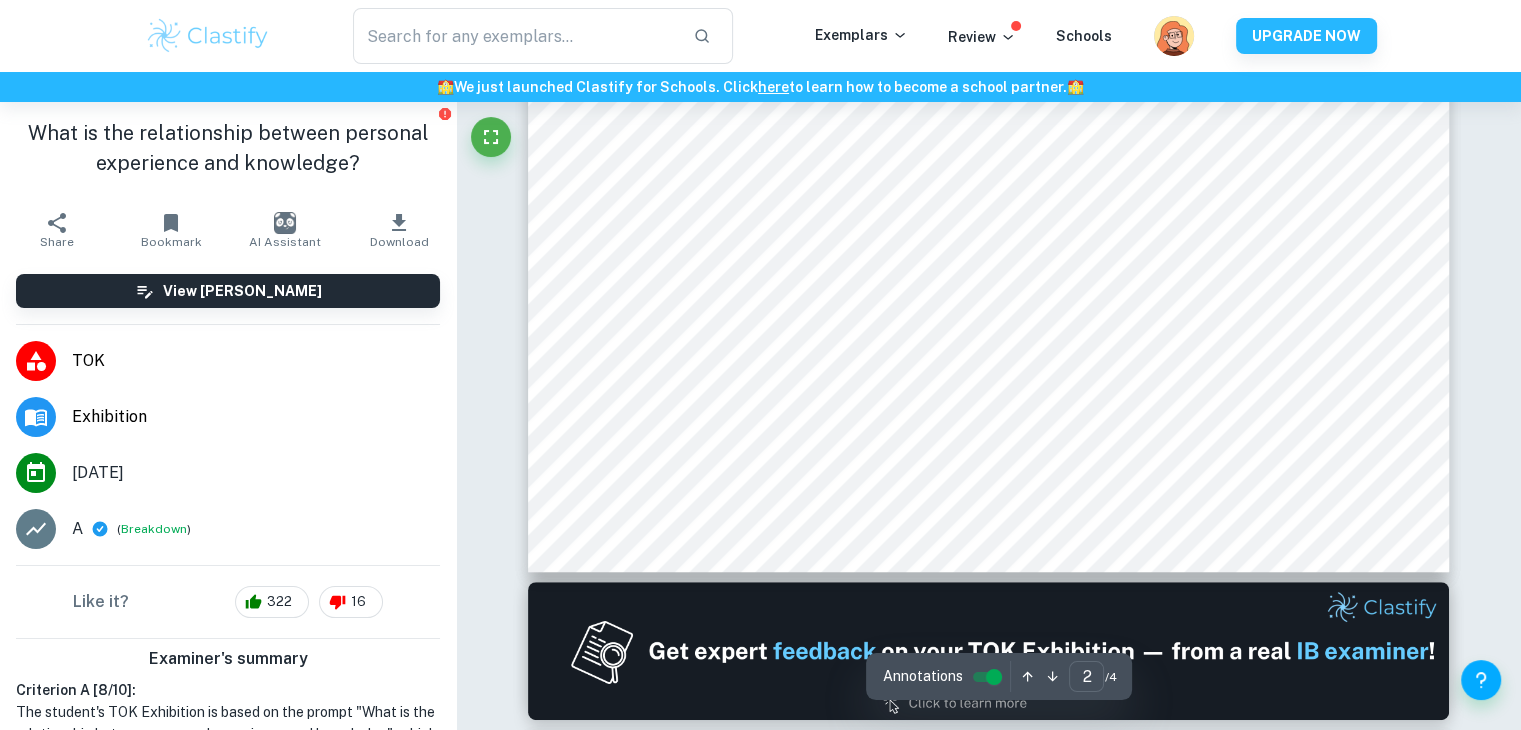 type on "1" 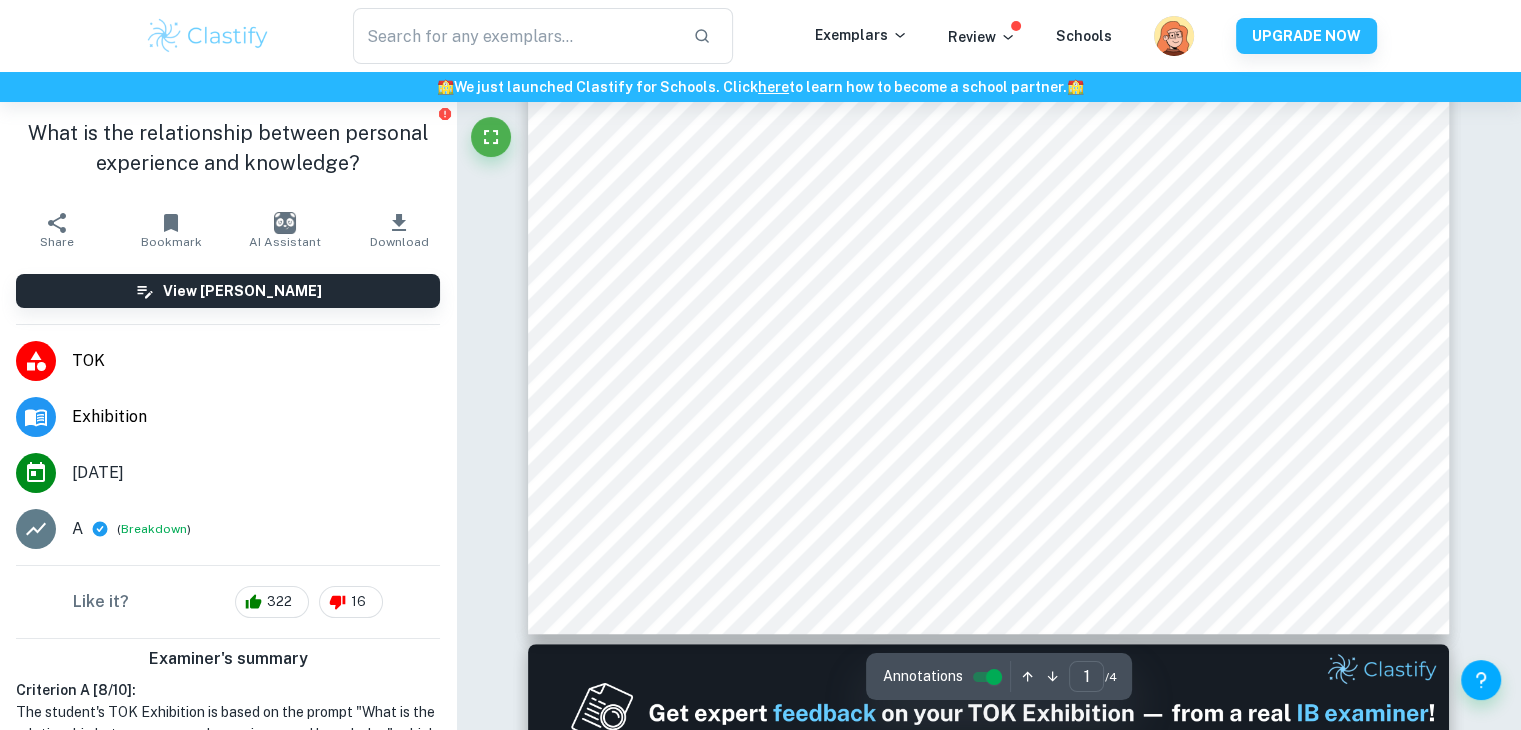 scroll, scrollTop: 682, scrollLeft: 0, axis: vertical 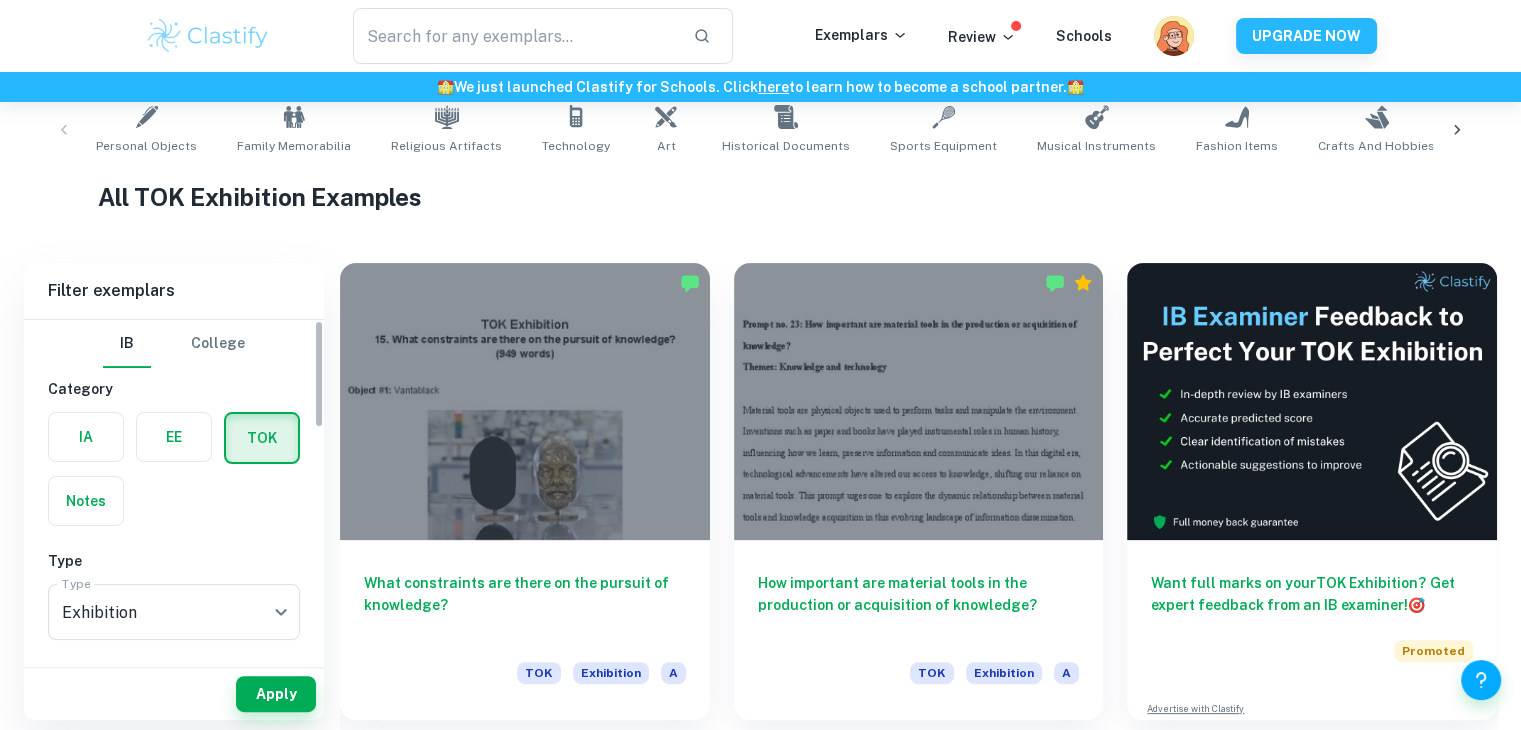 click on "IB College Category IA EE TOK Notes Type Type Exhibition Exhibition Type Criteria Select Grade A B C D E Session [DATE] [DATE] [DATE] [DATE] [DATE] [DATE] [DATE] [DATE] [DATE] [DATE] Other" at bounding box center (174, 850) 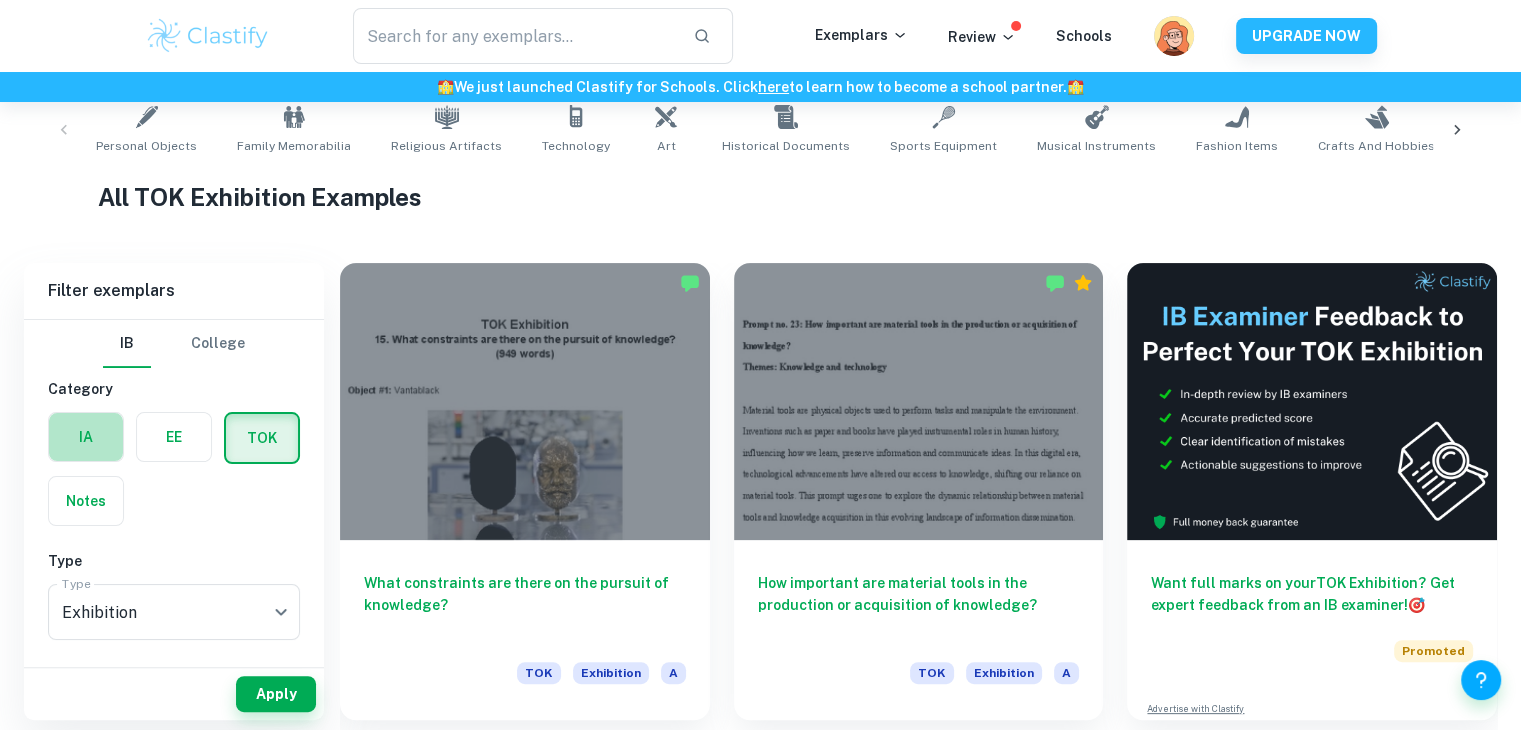 click at bounding box center [86, 437] 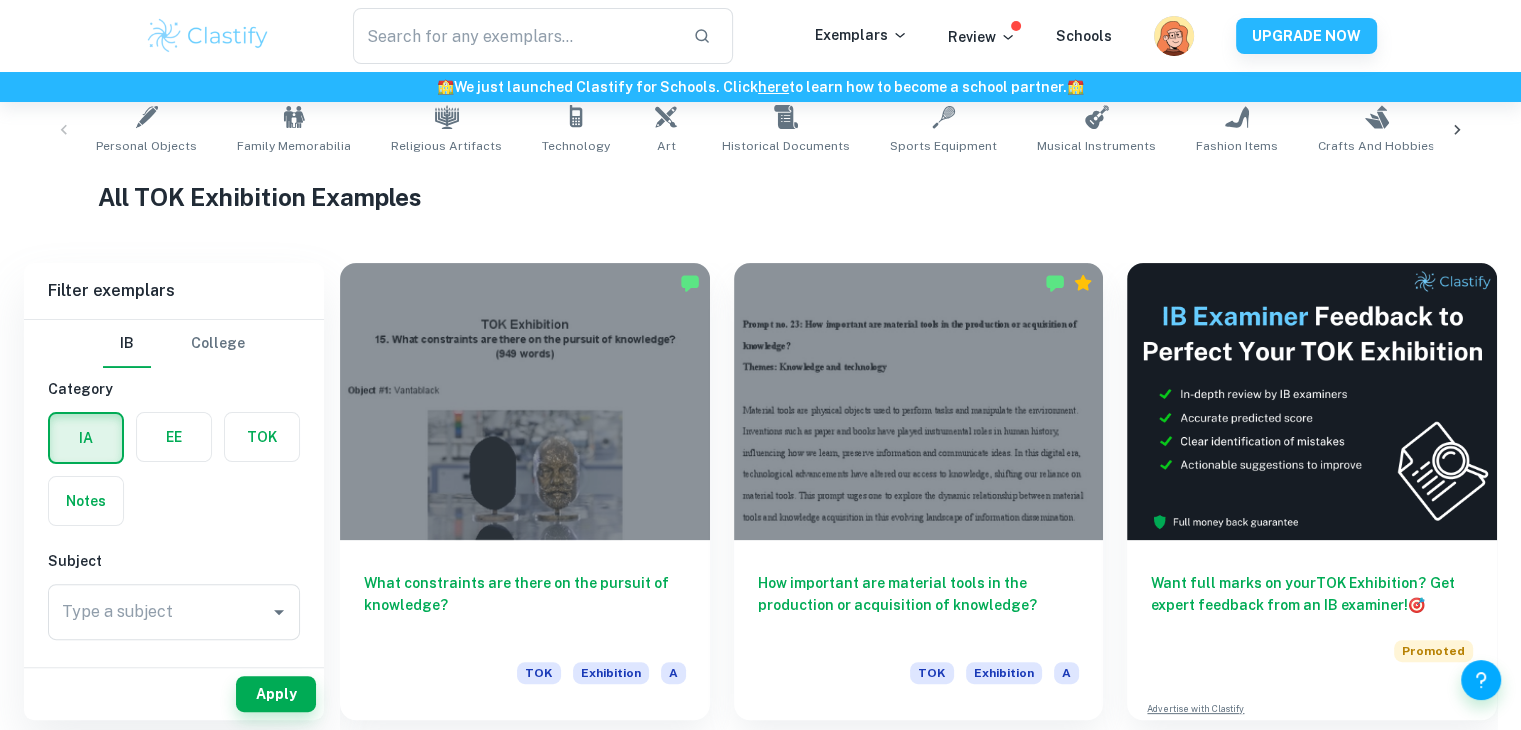 click on "College" at bounding box center (218, 344) 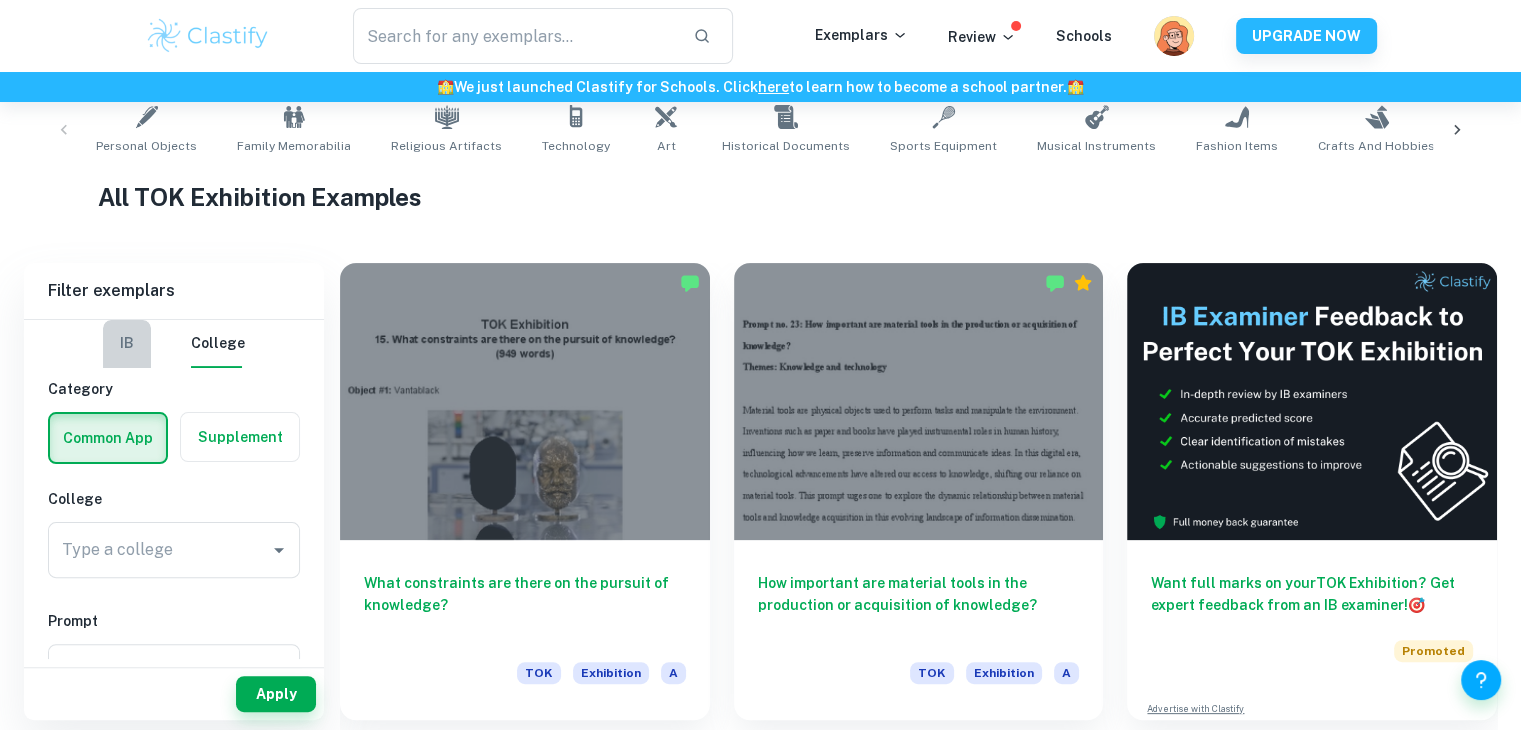 click on "IB" at bounding box center (127, 344) 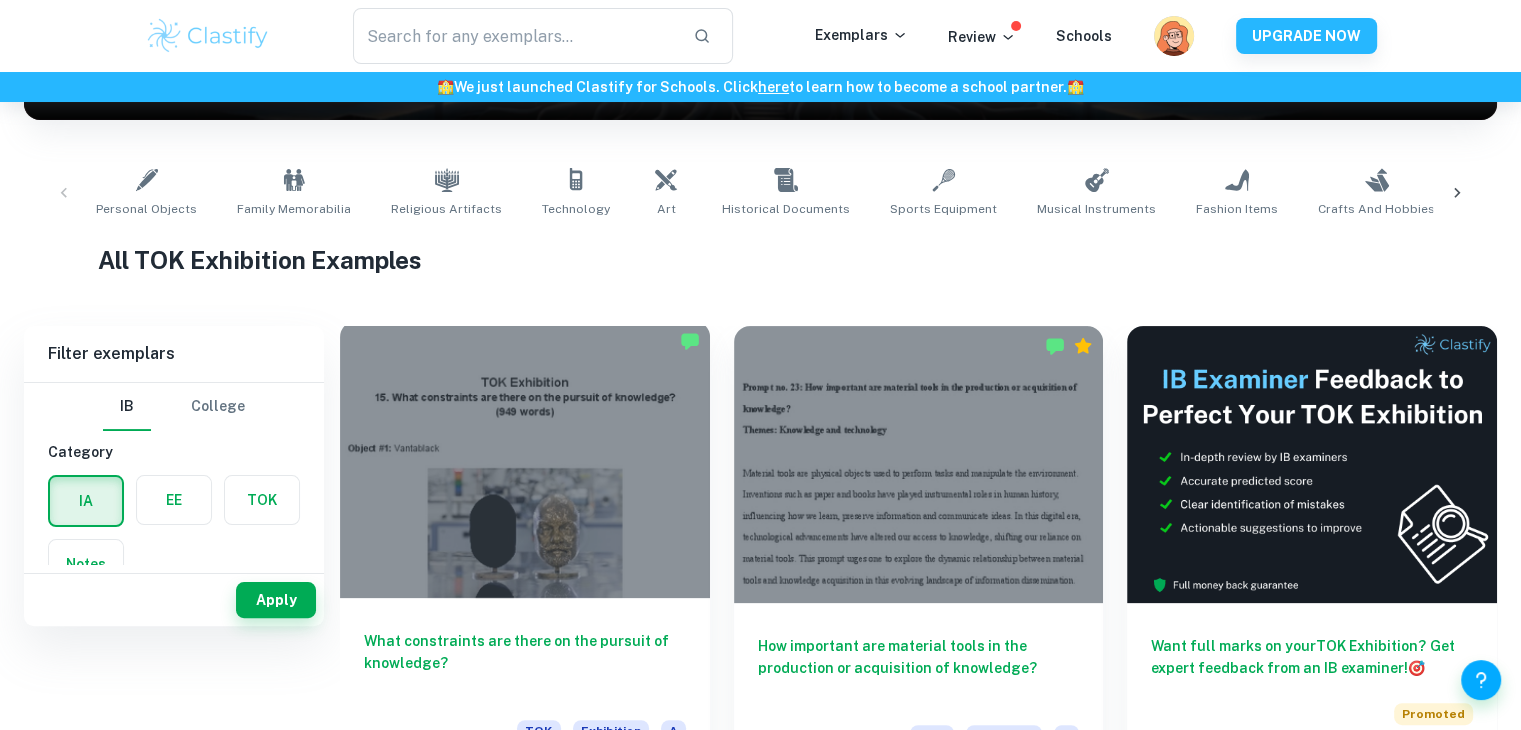 scroll, scrollTop: 188, scrollLeft: 0, axis: vertical 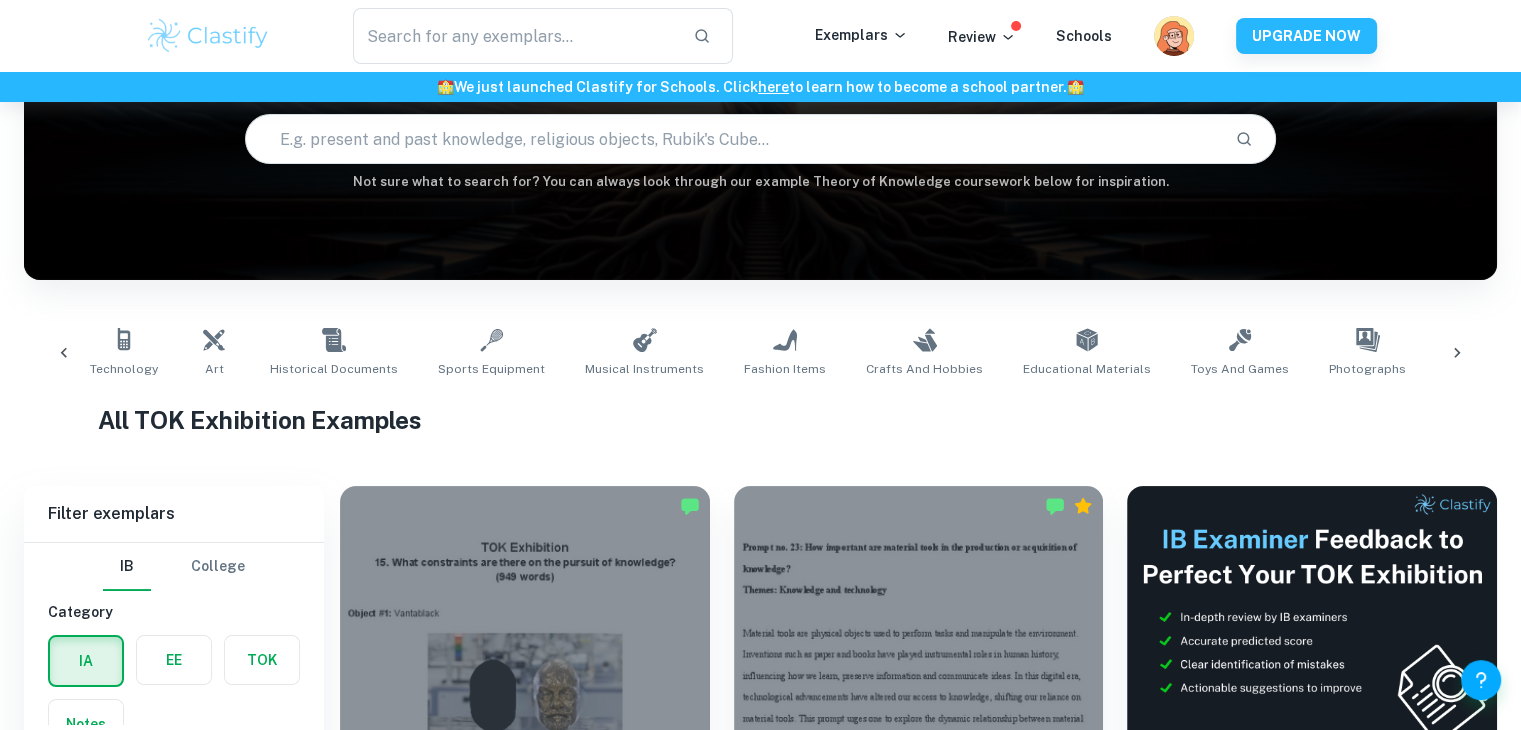 click 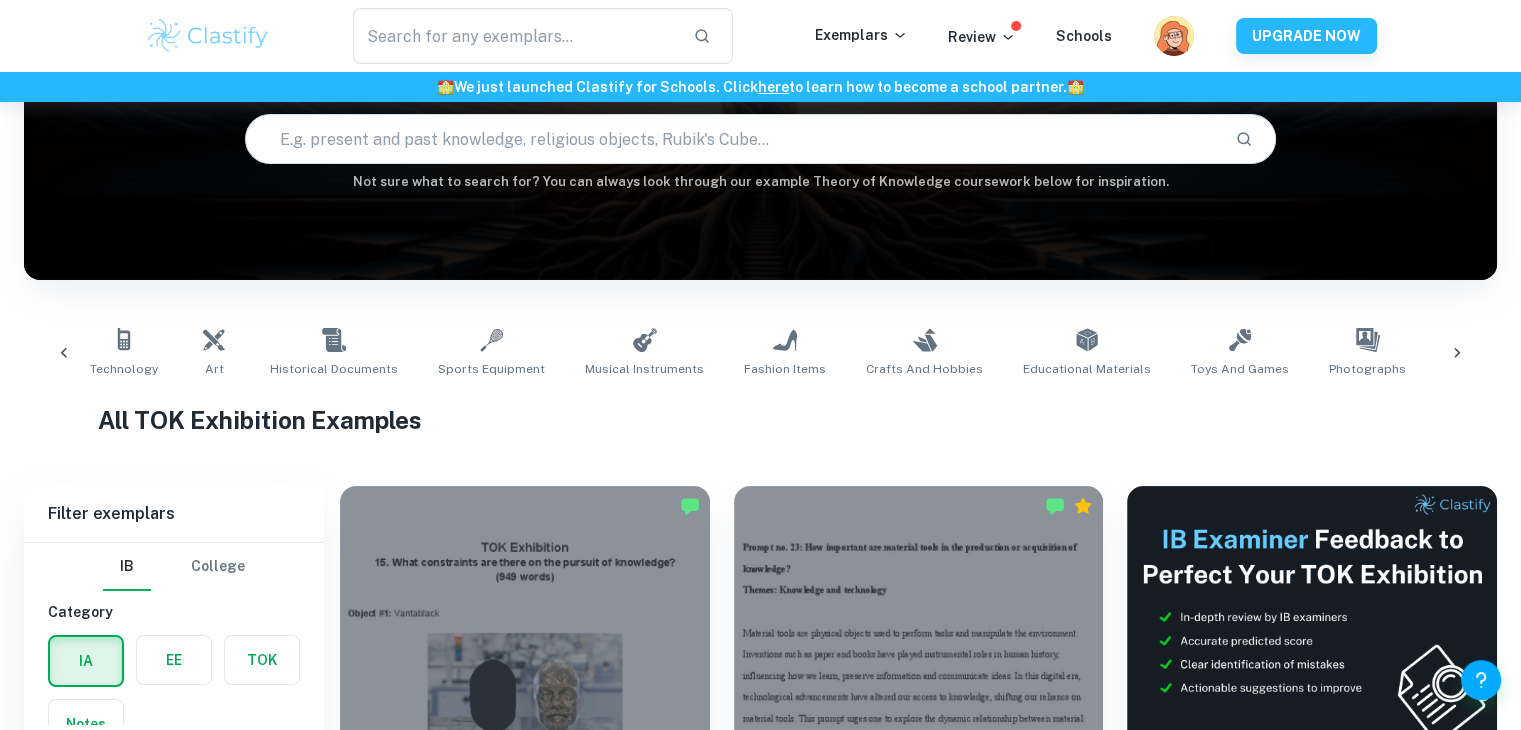 scroll, scrollTop: 0, scrollLeft: 627, axis: horizontal 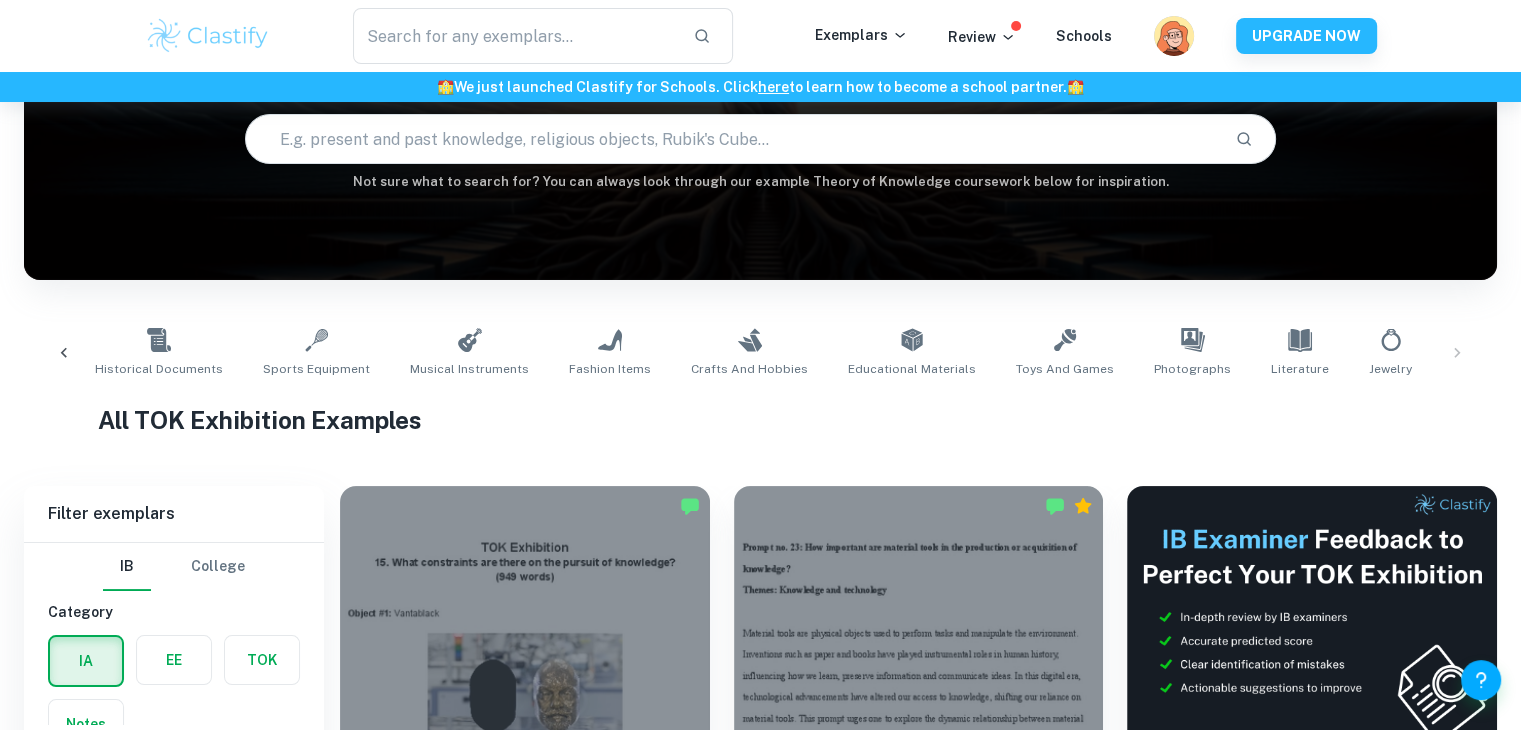 click on "Personal Objects Family Memorabilia Religious Artifacts Technology Art Historical Documents Sports Equipment Musical Instruments Fashion Items Crafts and Hobbies Educational Materials Toys and Games Photographs Literature Jewelry Furniture" at bounding box center (760, 353) 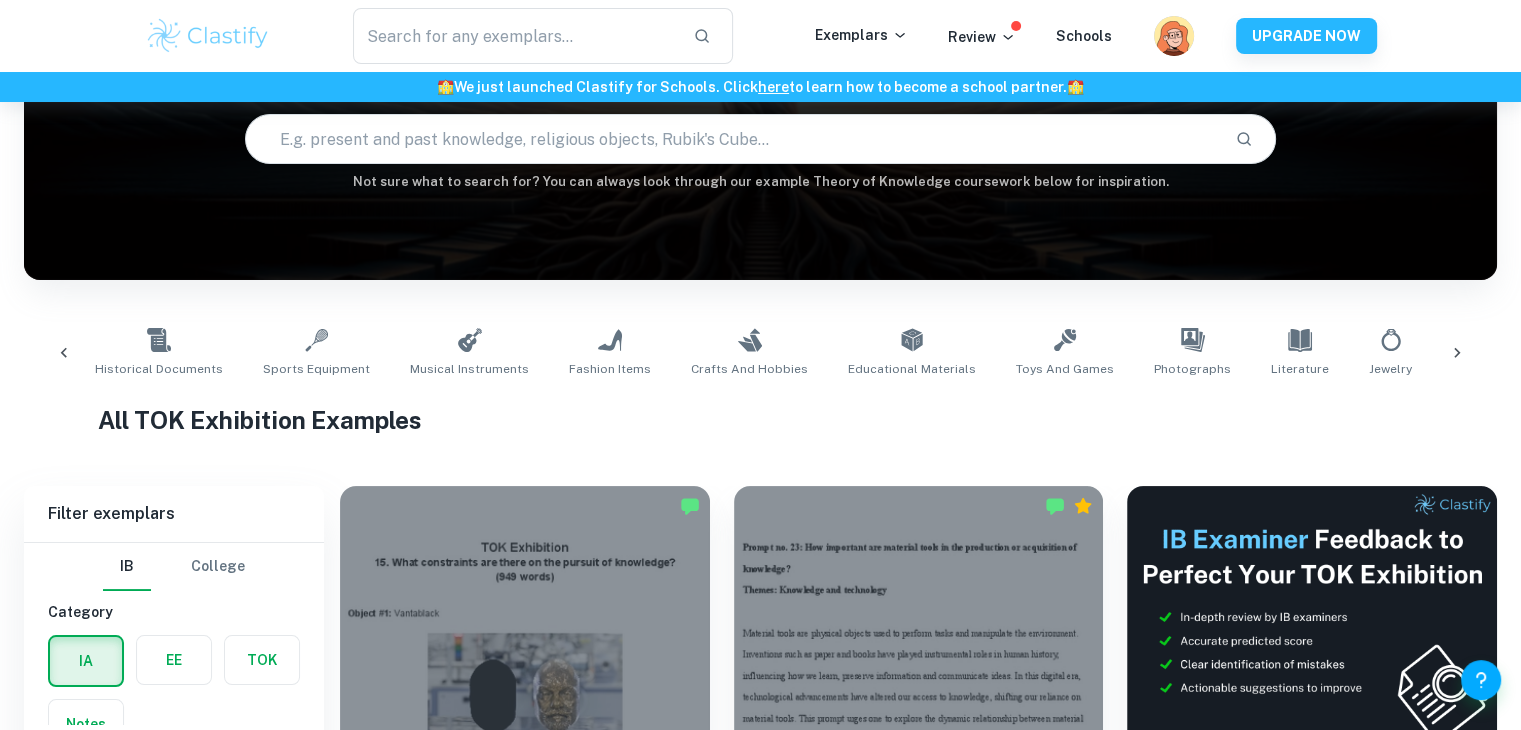 scroll, scrollTop: 0, scrollLeft: 0, axis: both 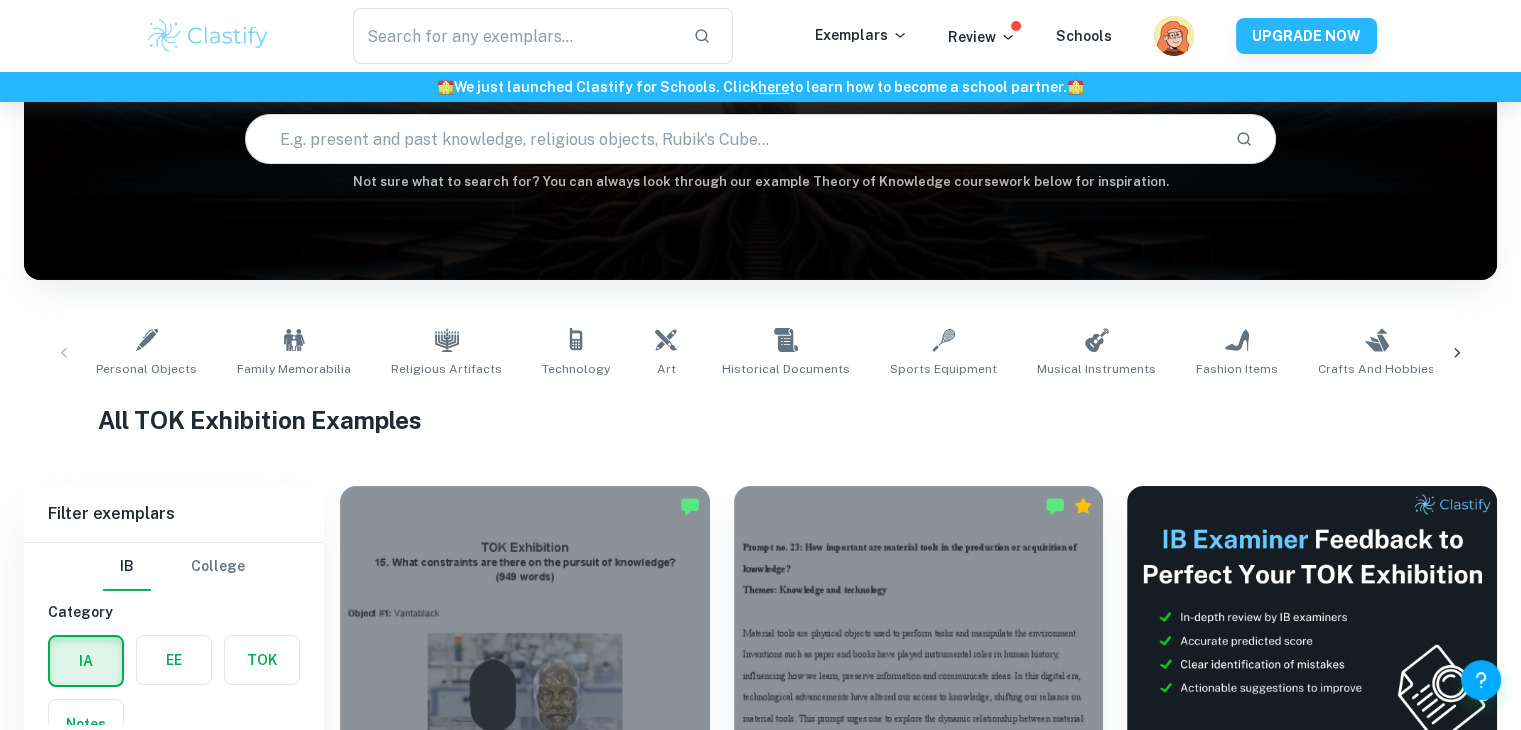 click on "Personal Objects Family Memorabilia Religious Artifacts Technology Art Historical Documents Sports Equipment Musical Instruments Fashion Items Crafts and Hobbies Educational Materials Toys and Games Photographs Literature Jewelry Furniture" at bounding box center (760, 353) 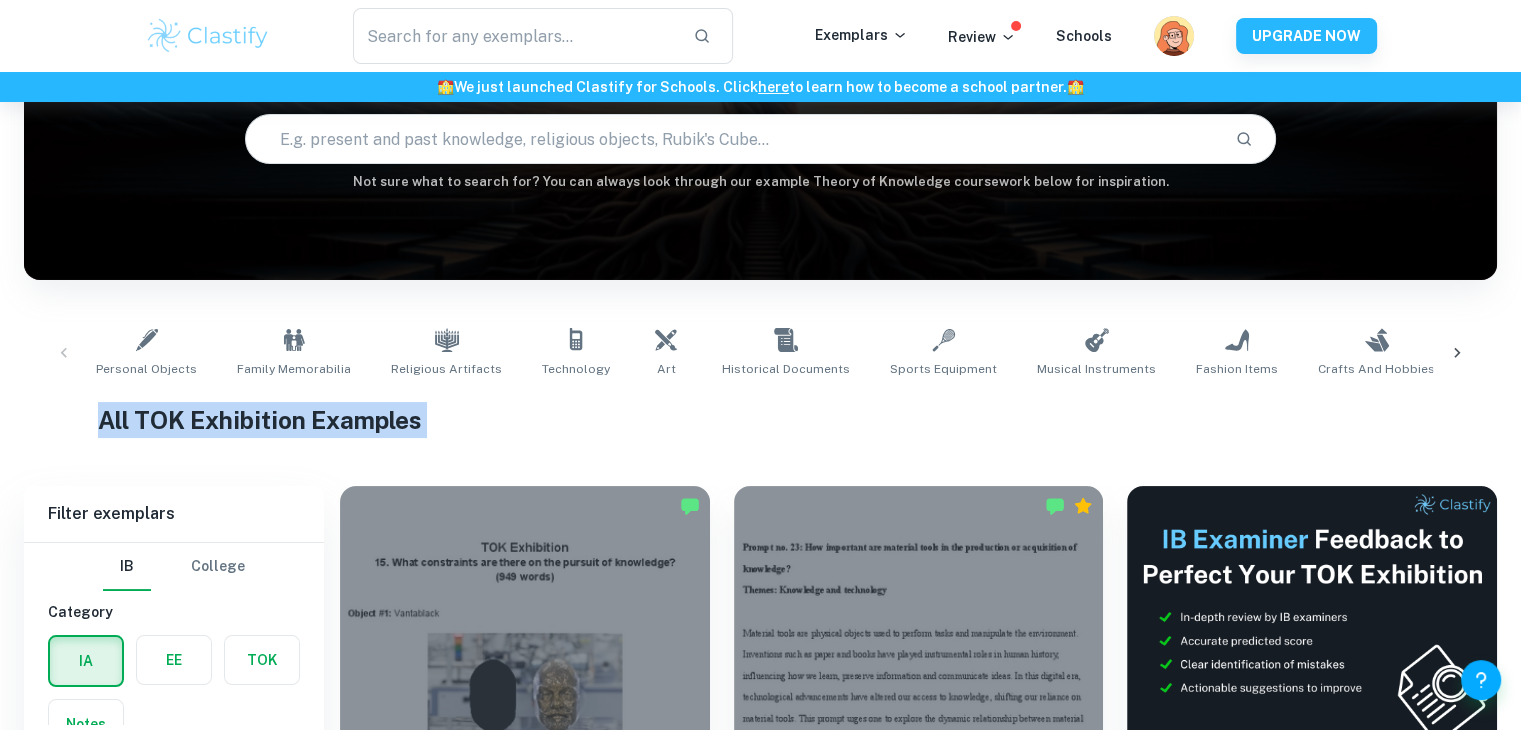drag, startPoint x: 59, startPoint y: 352, endPoint x: 481, endPoint y: 436, distance: 430.279 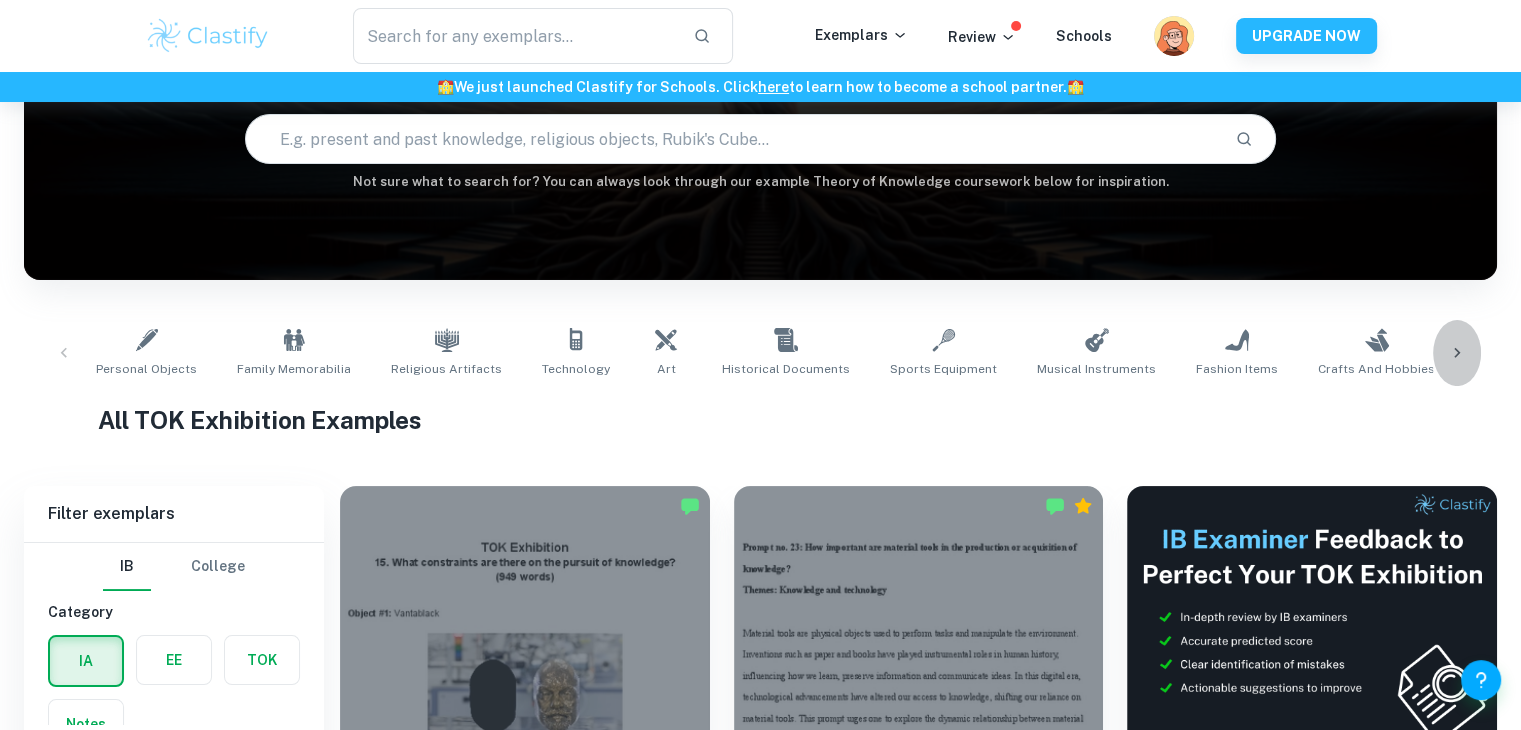 click 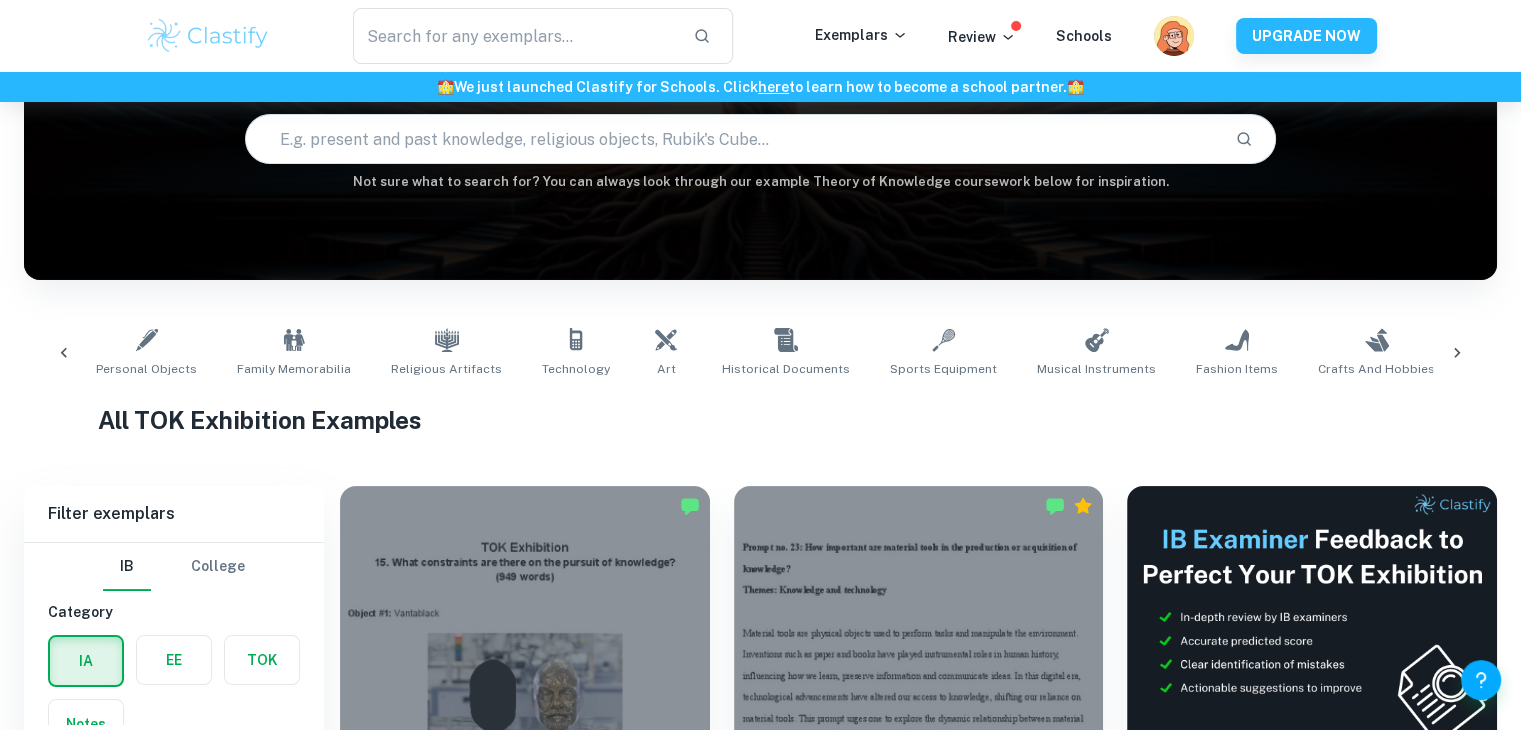 scroll, scrollTop: 0, scrollLeft: 627, axis: horizontal 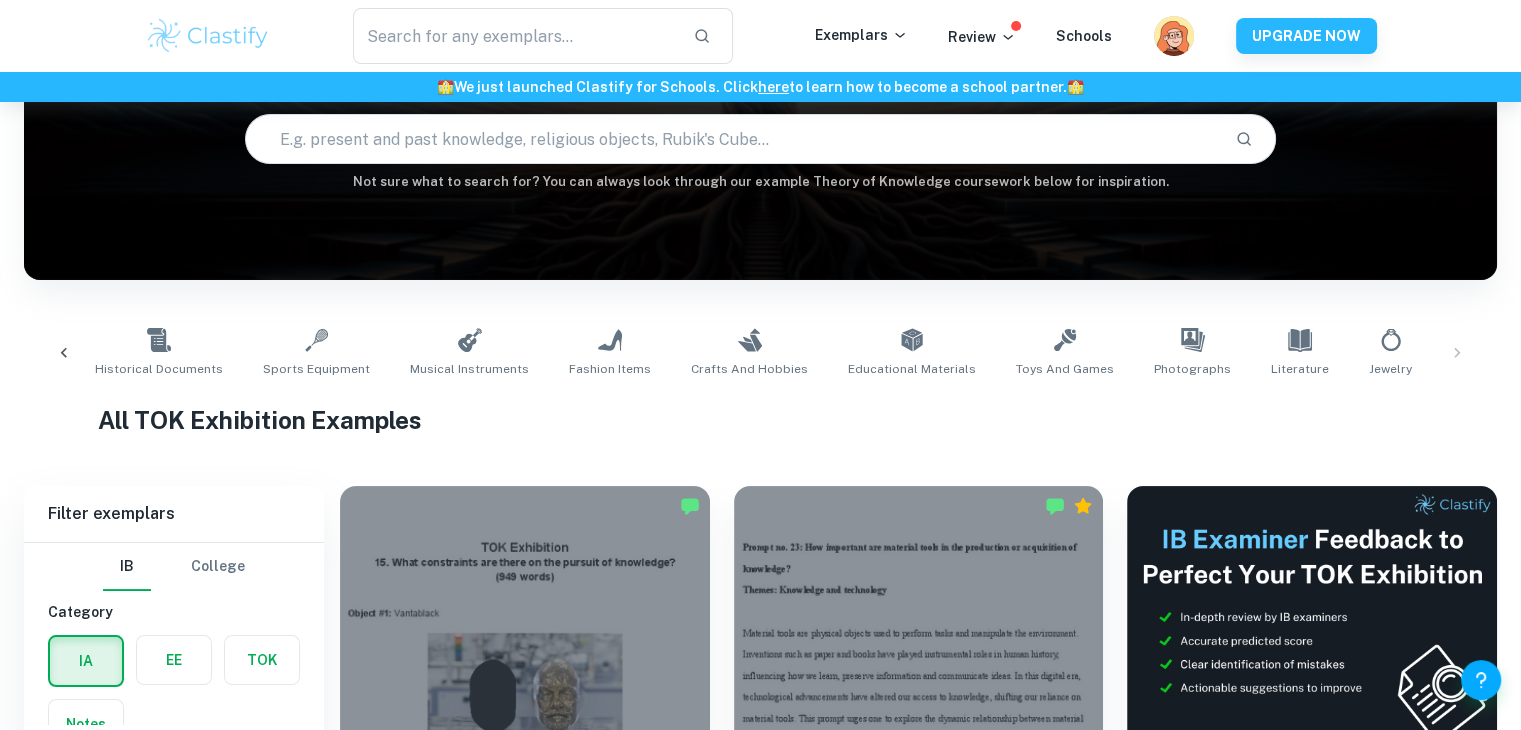 click on "Personal Objects Family Memorabilia Religious Artifacts Technology Art Historical Documents Sports Equipment Musical Instruments Fashion Items Crafts and Hobbies Educational Materials Toys and Games Photographs Literature Jewelry Furniture" at bounding box center [760, 353] 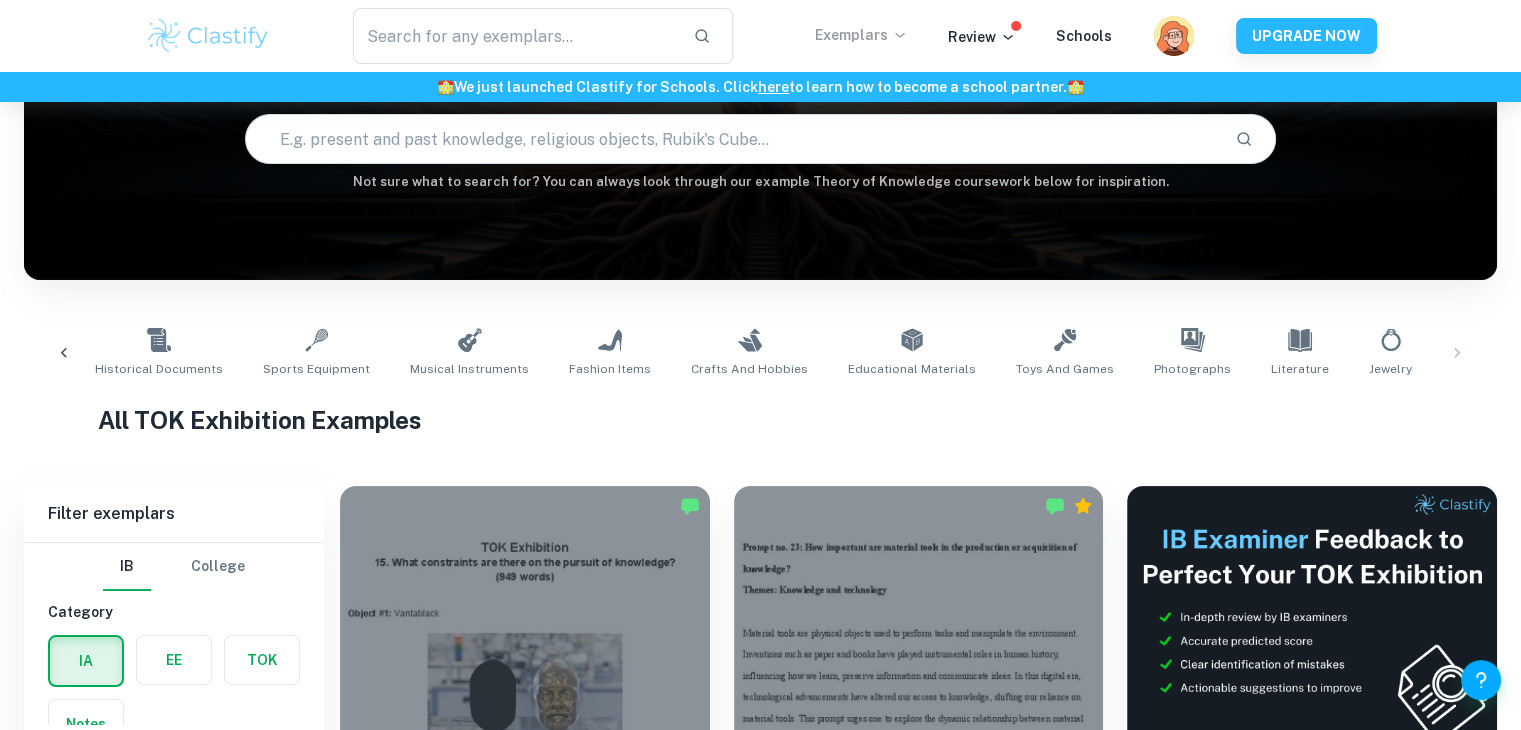 click on "Exemplars" at bounding box center (861, 35) 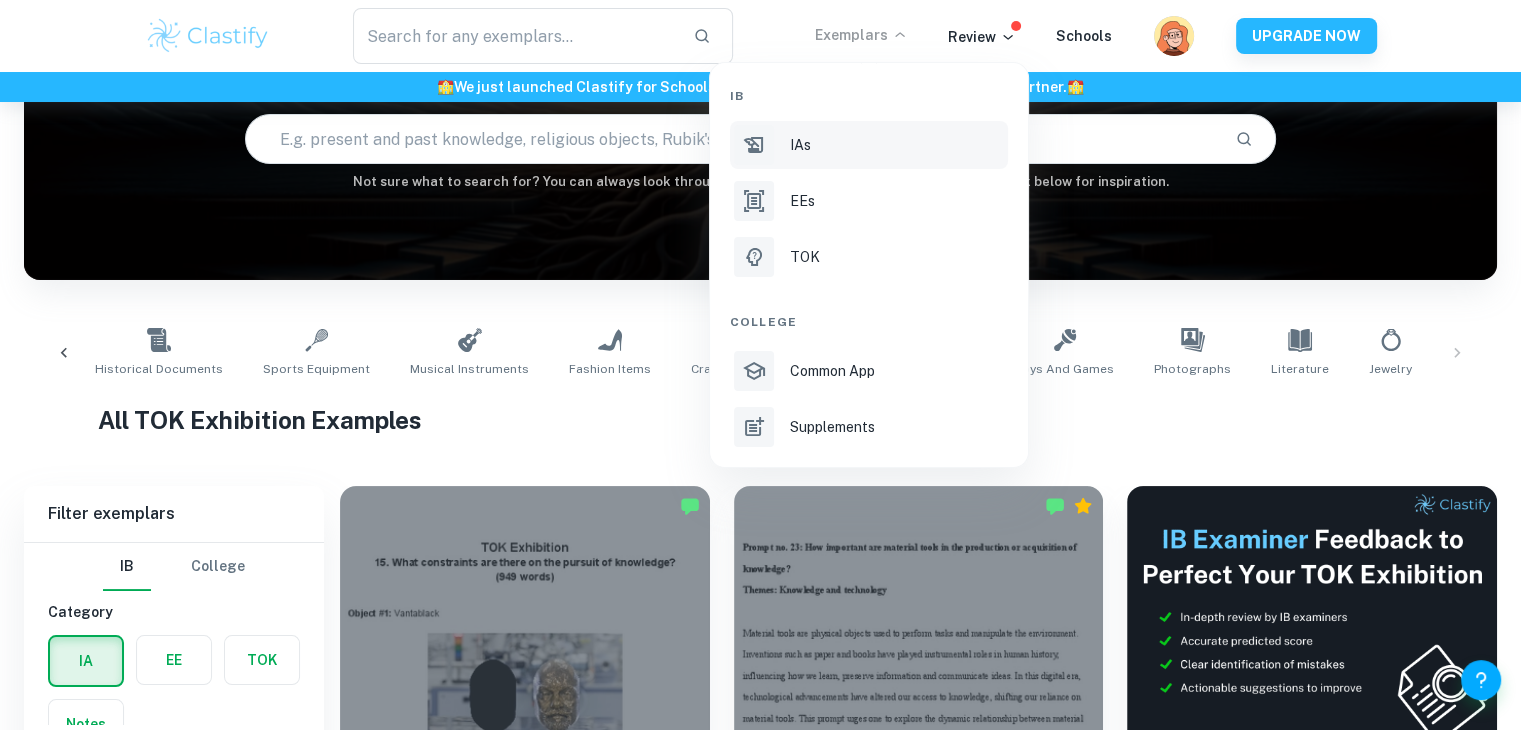 click on "IAs" at bounding box center (897, 145) 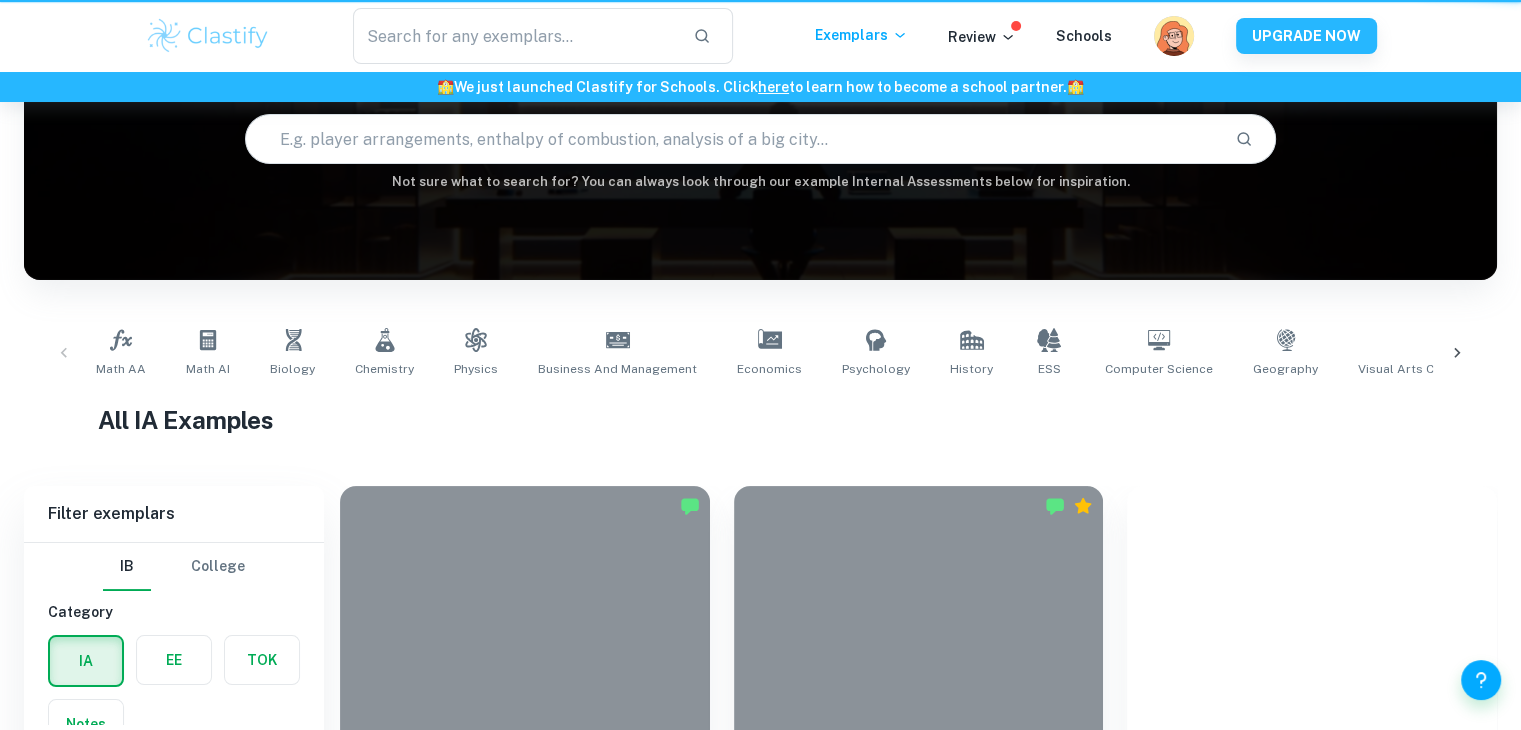 scroll, scrollTop: 0, scrollLeft: 0, axis: both 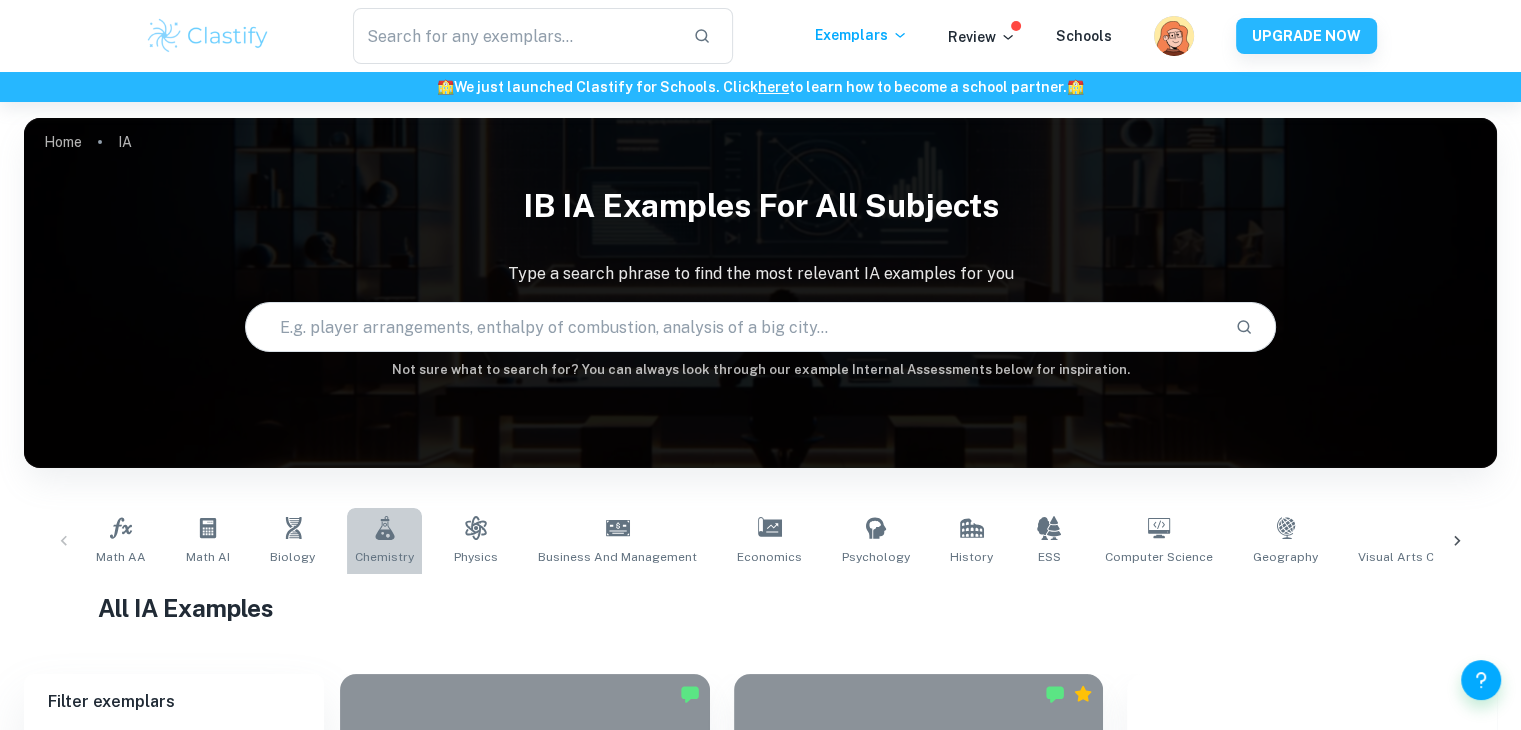 click on "Chemistry" at bounding box center [384, 541] 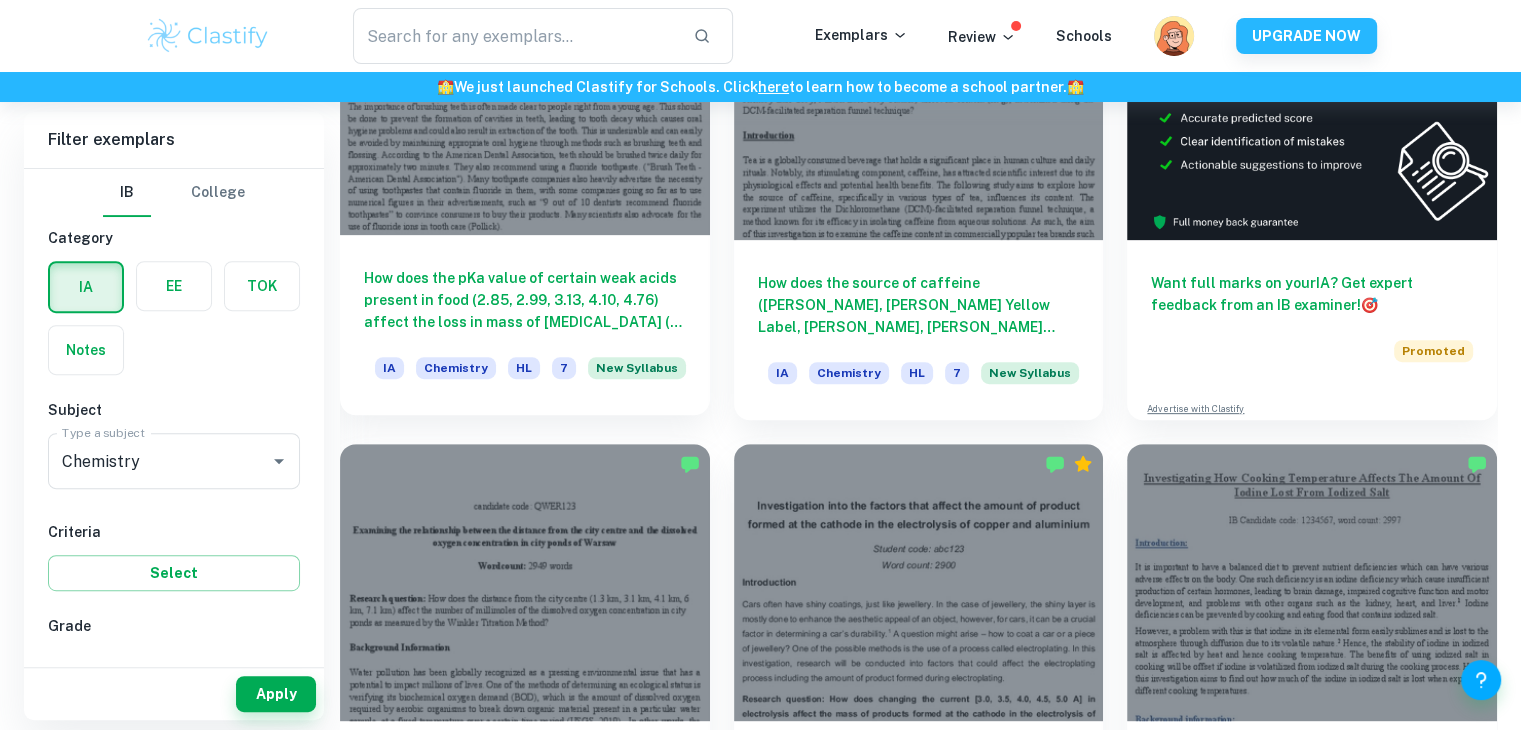 scroll, scrollTop: 972, scrollLeft: 0, axis: vertical 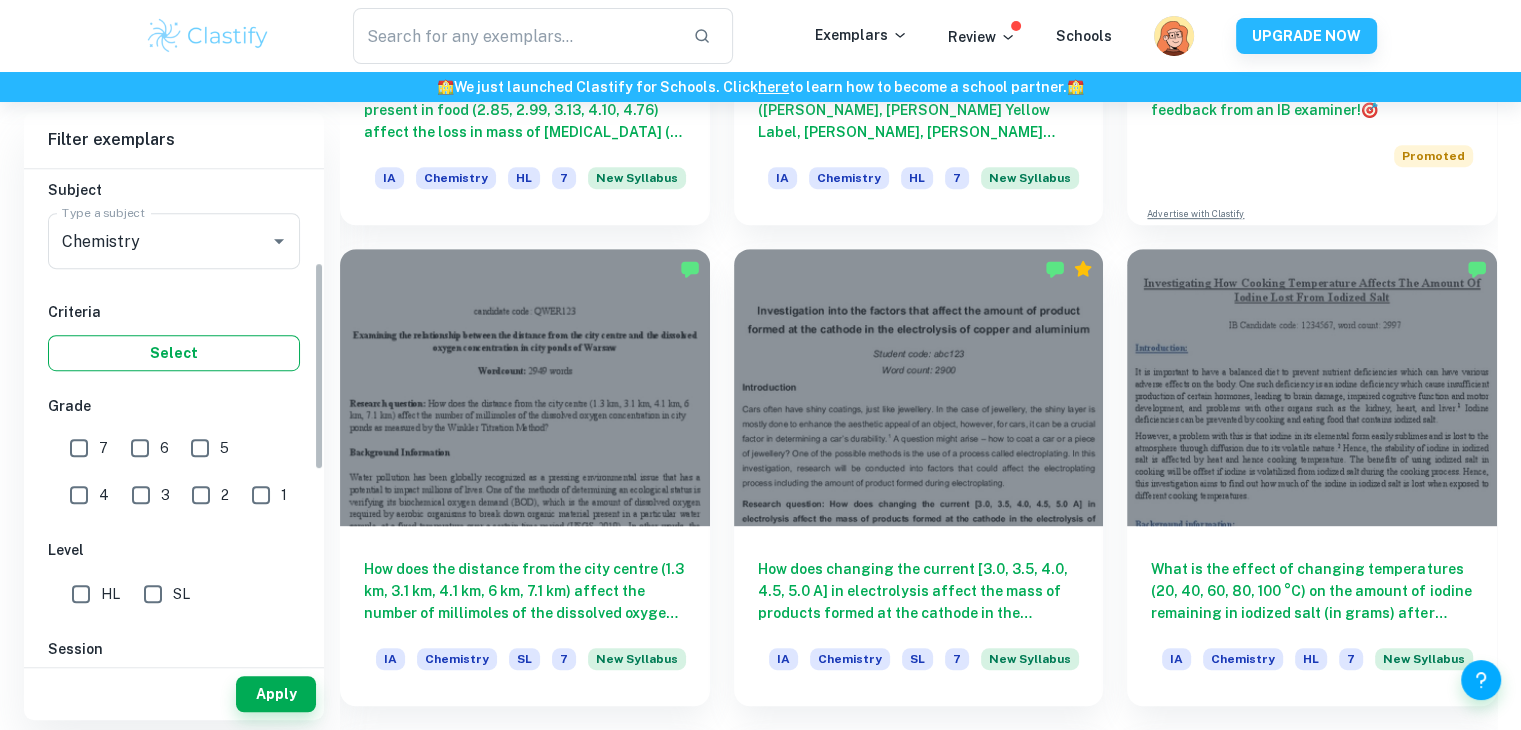 click on "Select" at bounding box center [174, 353] 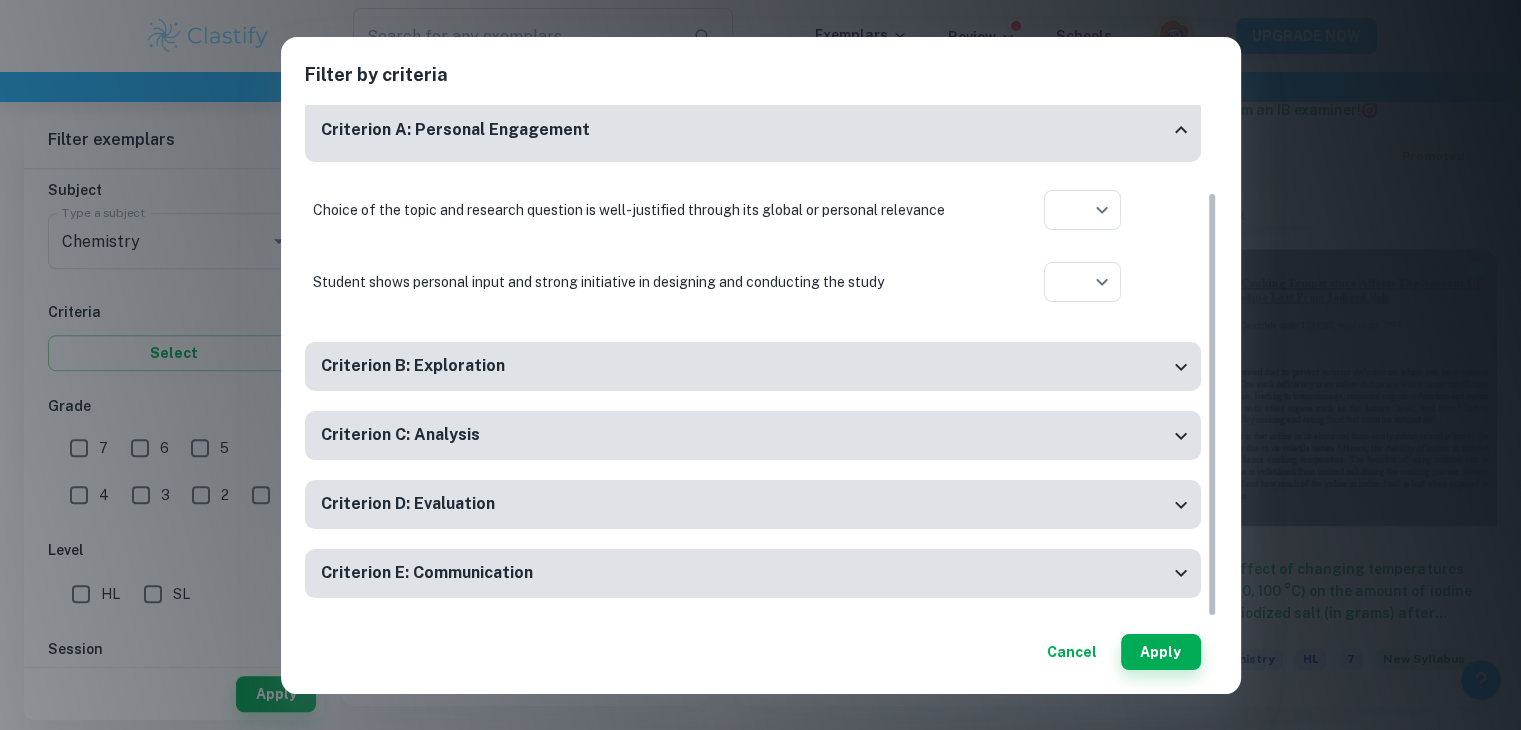 scroll, scrollTop: 0, scrollLeft: 0, axis: both 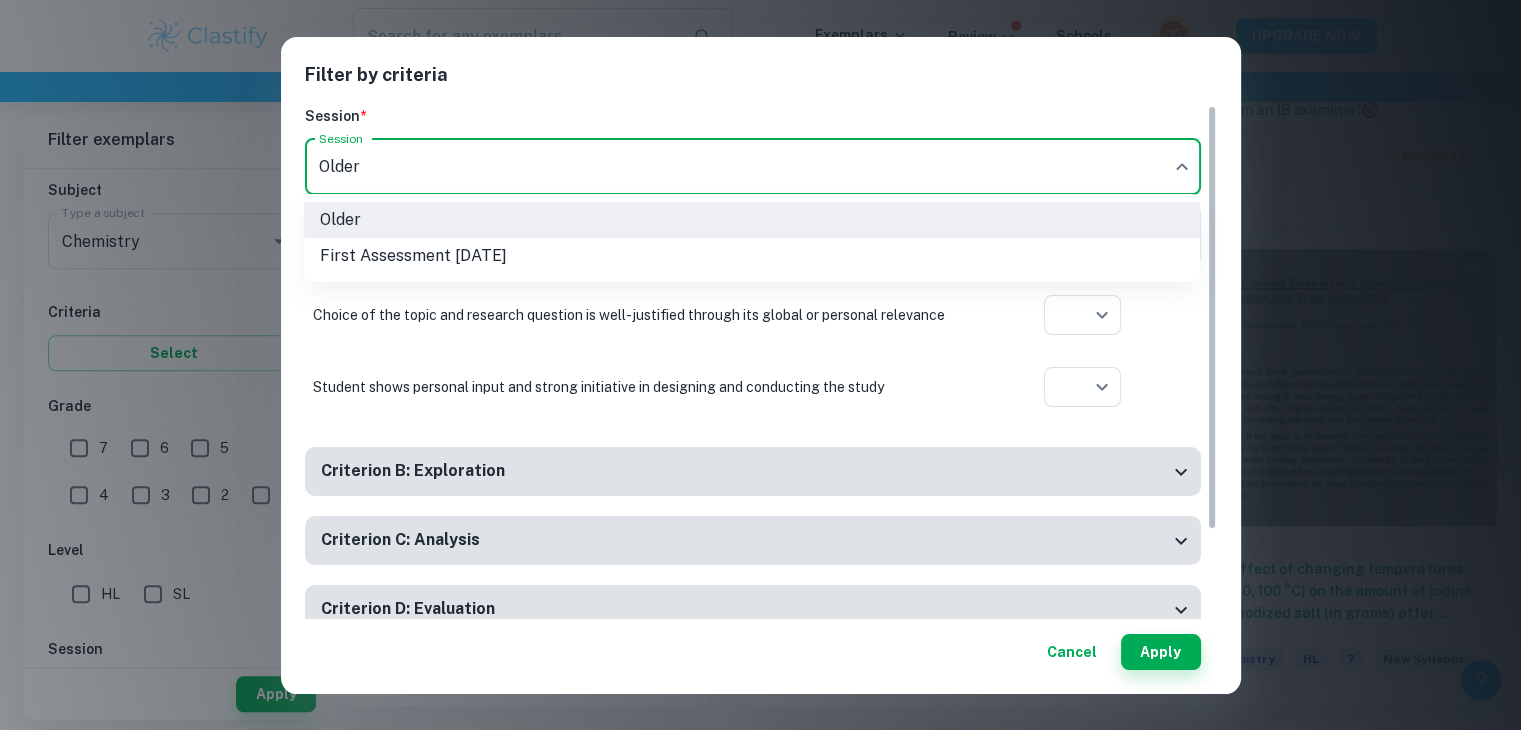 click on "We value your privacy We use cookies to enhance your browsing experience, serve personalised ads or content, and analyse our traffic. By clicking "Accept All", you consent to our use of cookies.   Cookie Policy Customise   Reject All   Accept All   Customise Consent Preferences   We use cookies to help you navigate efficiently and perform certain functions. You will find detailed information about all cookies under each consent category below. The cookies that are categorised as "Necessary" are stored on your browser as they are essential for enabling the basic functionalities of the site. ...  Show more For more information on how Google's third-party cookies operate and handle your data, see:   Google Privacy Policy Necessary Always Active Necessary cookies are required to enable the basic features of this site, such as providing secure log-in or adjusting your consent preferences. These cookies do not store any personally identifiable data. Functional Analytics Performance Advertisement Uncategorised" at bounding box center [760, -505] 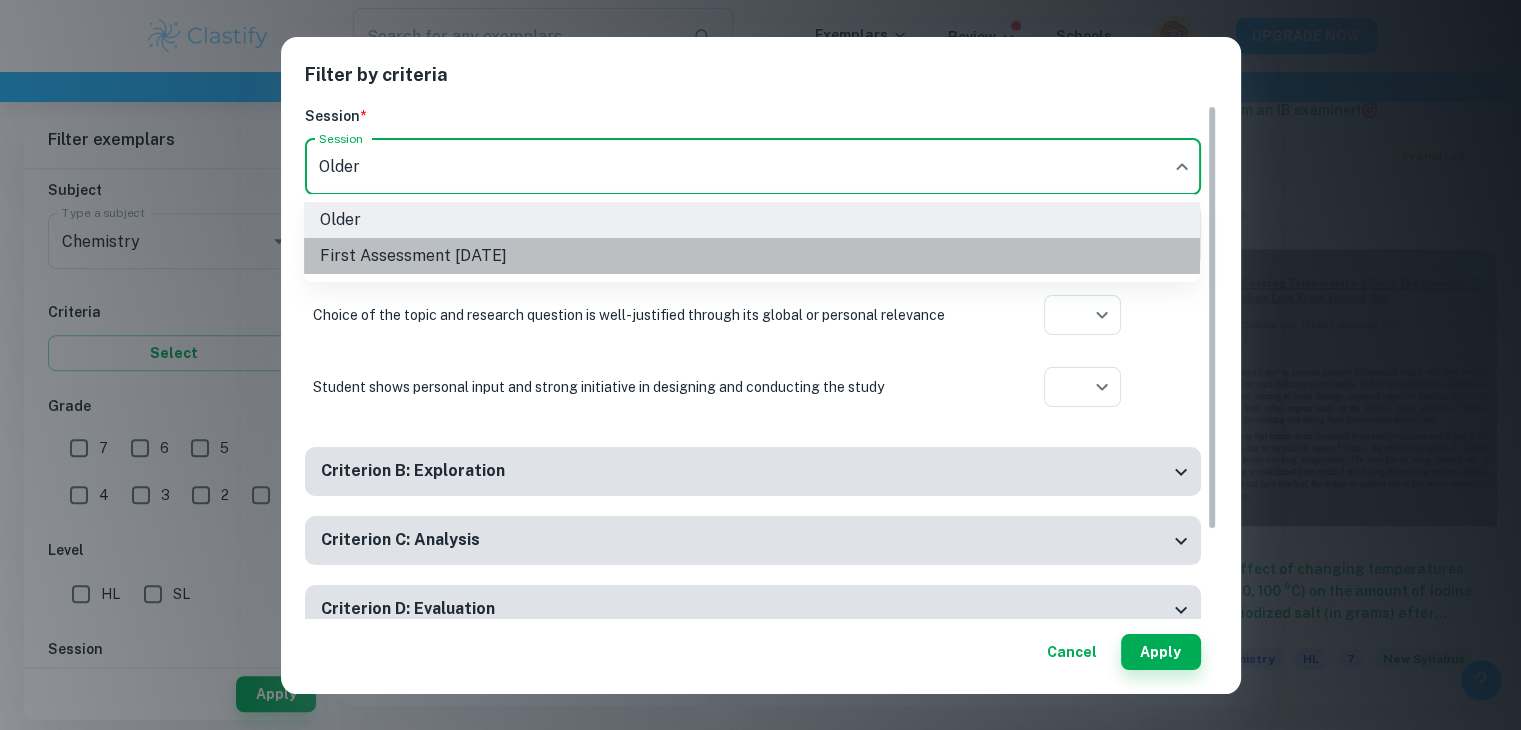 click on "First Assessment [DATE]" at bounding box center [752, 256] 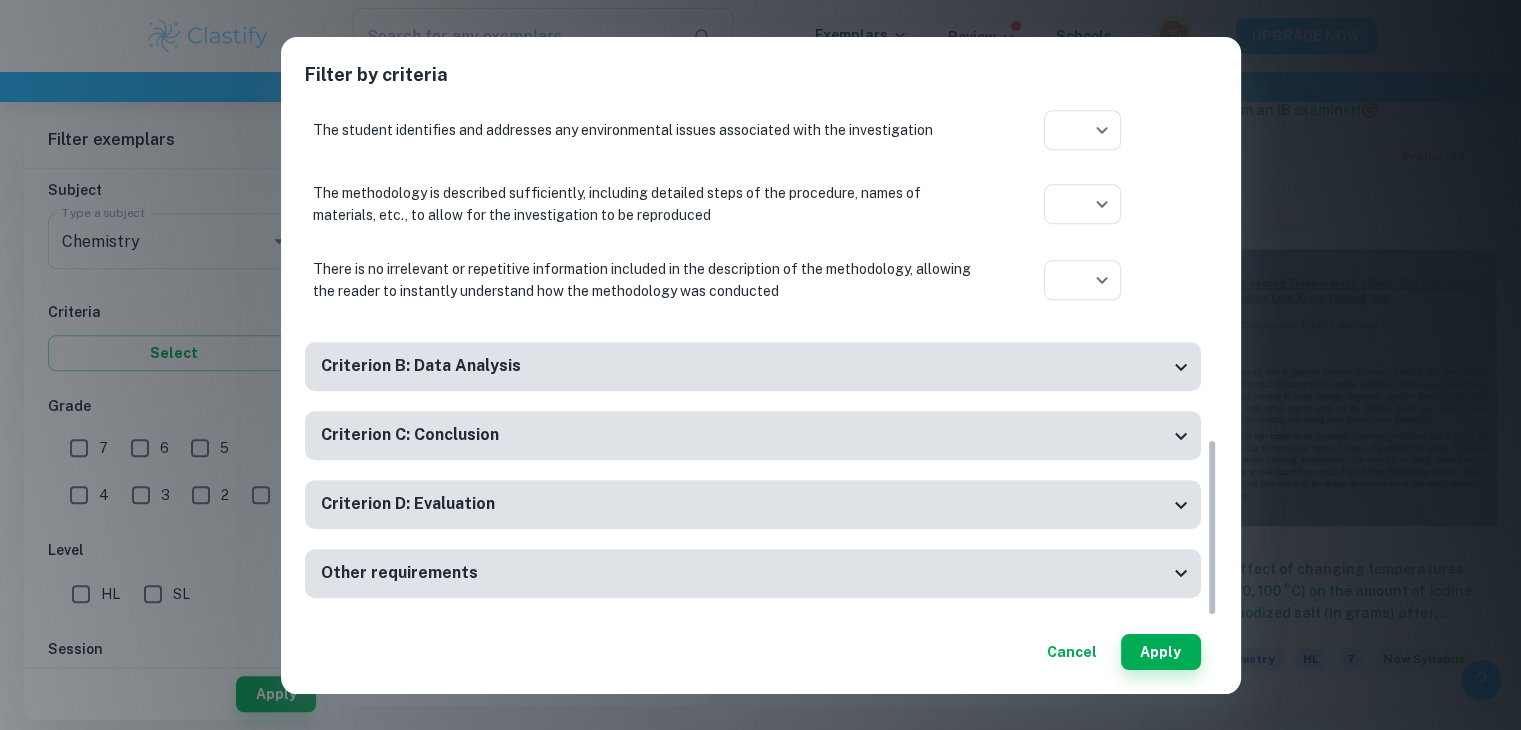 scroll, scrollTop: 0, scrollLeft: 0, axis: both 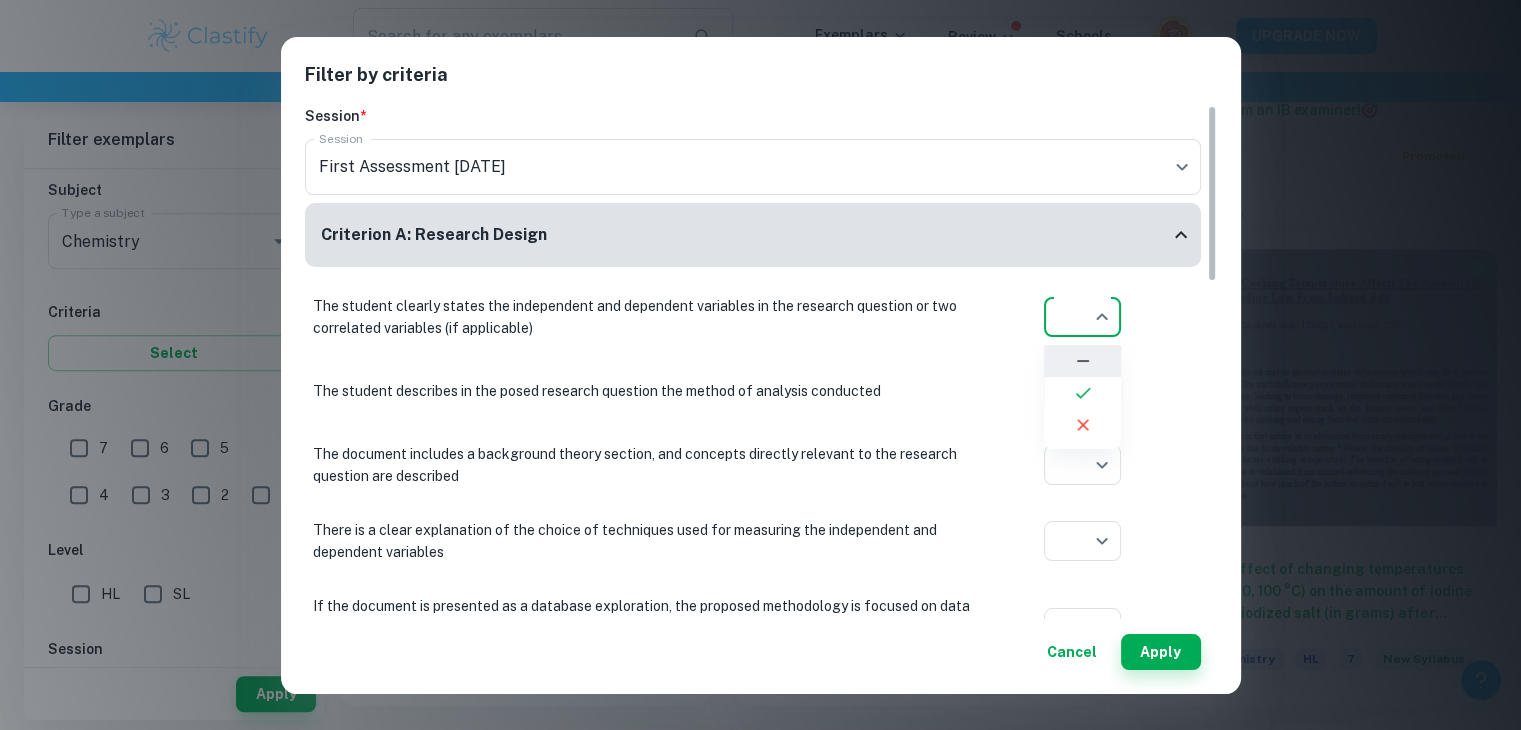 click on "We value your privacy We use cookies to enhance your browsing experience, serve personalised ads or content, and analyse our traffic. By clicking "Accept All", you consent to our use of cookies.   Cookie Policy Customise   Reject All   Accept All   Customise Consent Preferences   We use cookies to help you navigate efficiently and perform certain functions. You will find detailed information about all cookies under each consent category below. The cookies that are categorised as "Necessary" are stored on your browser as they are essential for enabling the basic functionalities of the site. ...  Show more For more information on how Google's third-party cookies operate and handle your data, see:   Google Privacy Policy Necessary Always Active Necessary cookies are required to enable the basic features of this site, such as providing secure log-in or adjusting your consent preferences. These cookies do not store any personally identifiable data. Functional Analytics Performance Advertisement Uncategorised" at bounding box center (760, -505) 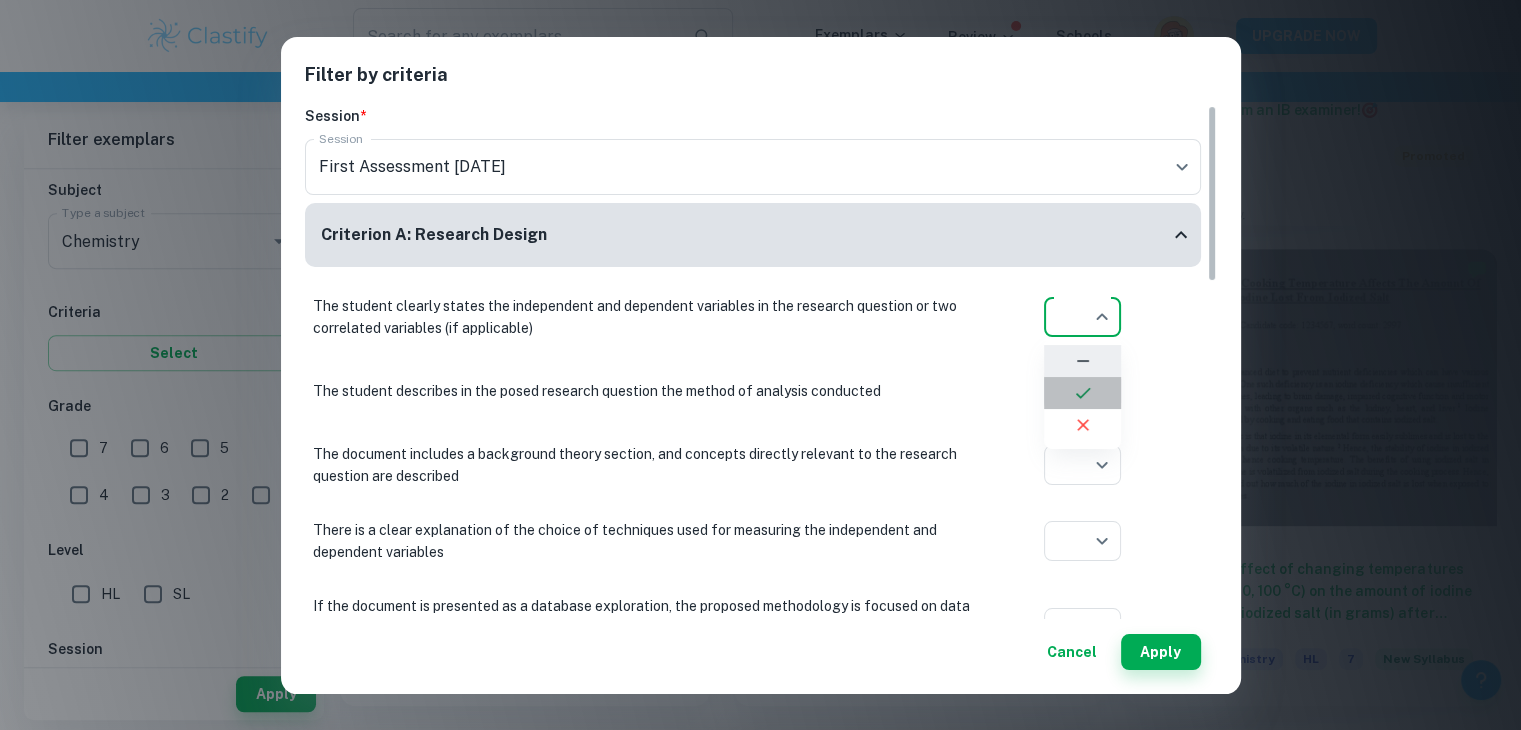 click at bounding box center [1082, 393] 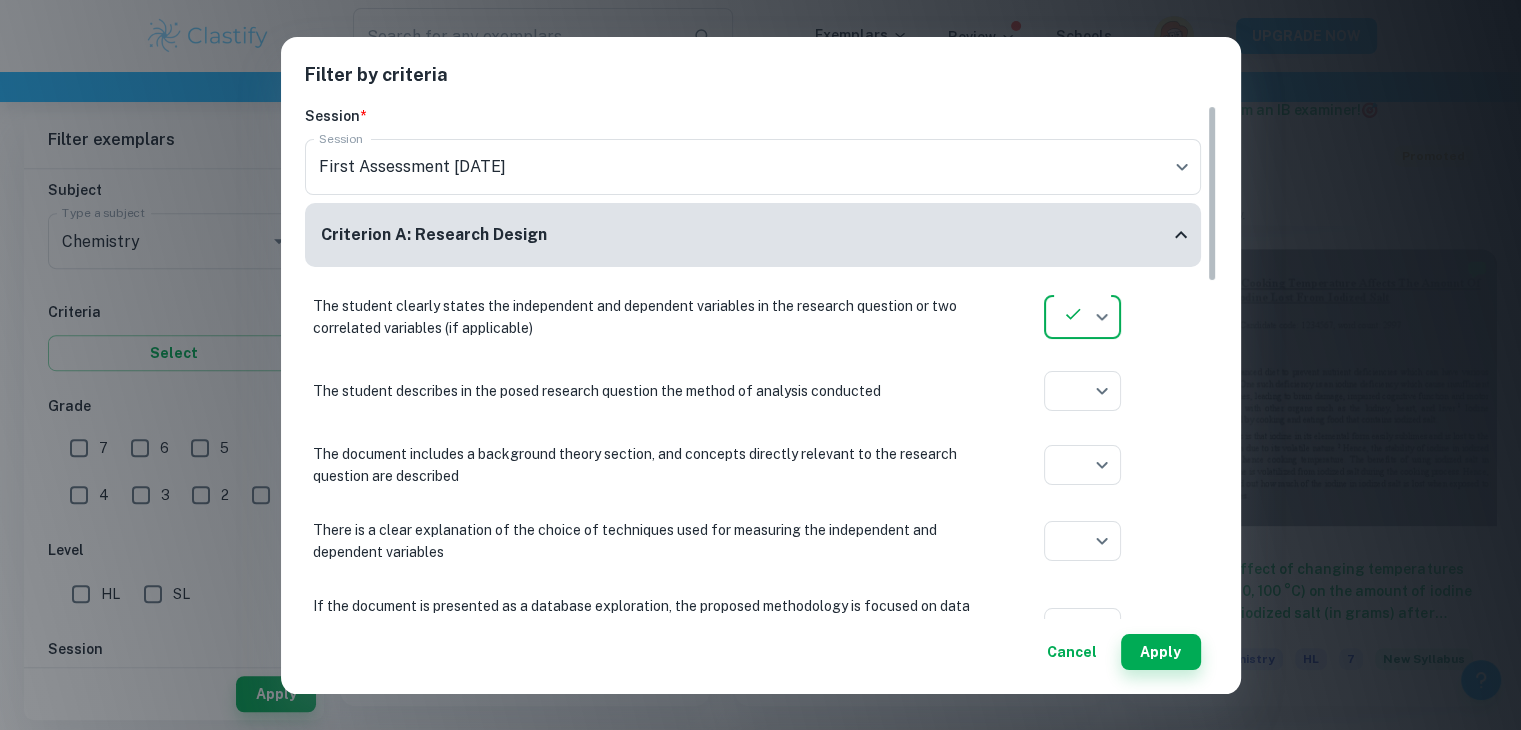 click on "We value your privacy We use cookies to enhance your browsing experience, serve personalised ads or content, and analyse our traffic. By clicking "Accept All", you consent to our use of cookies.   Cookie Policy Customise   Reject All   Accept All   Customise Consent Preferences   We use cookies to help you navigate efficiently and perform certain functions. You will find detailed information about all cookies under each consent category below. The cookies that are categorised as "Necessary" are stored on your browser as they are essential for enabling the basic functionalities of the site. ...  Show more For more information on how Google's third-party cookies operate and handle your data, see:   Google Privacy Policy Necessary Always Active Necessary cookies are required to enable the basic features of this site, such as providing secure log-in or adjusting your consent preferences. These cookies do not store any personally identifiable data. Functional Analytics Performance Advertisement Uncategorised" at bounding box center (760, -505) 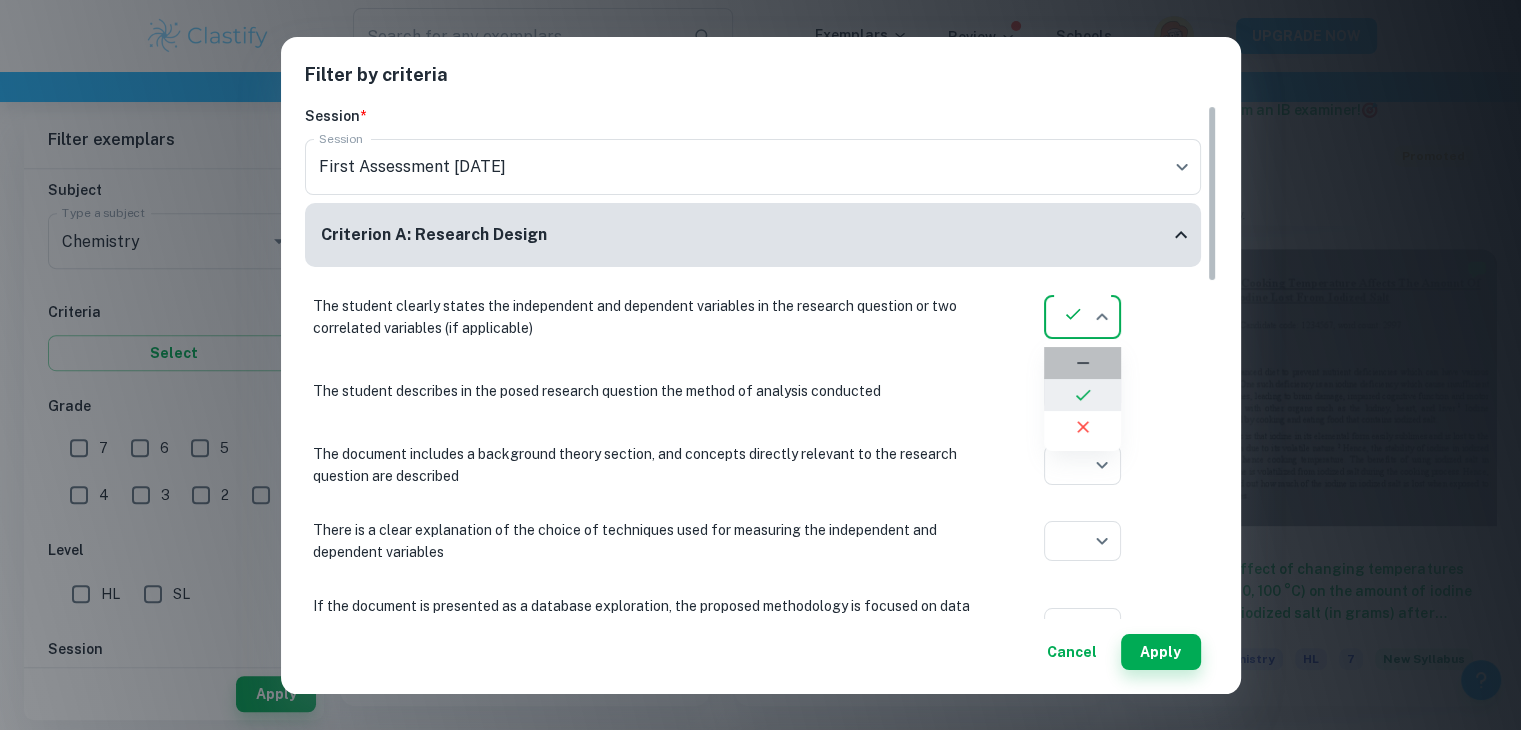 click at bounding box center (1082, 363) 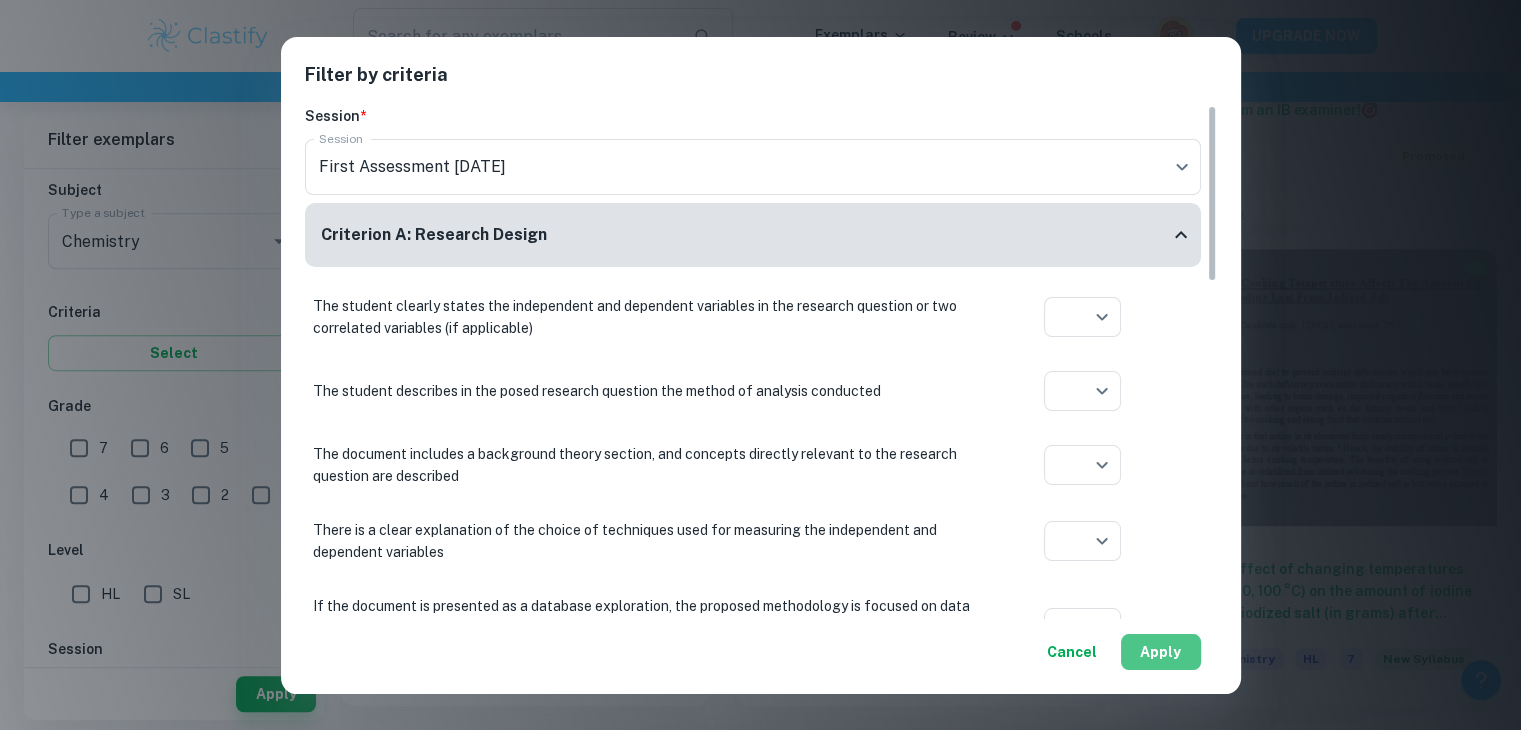 click on "Apply" at bounding box center [1161, 652] 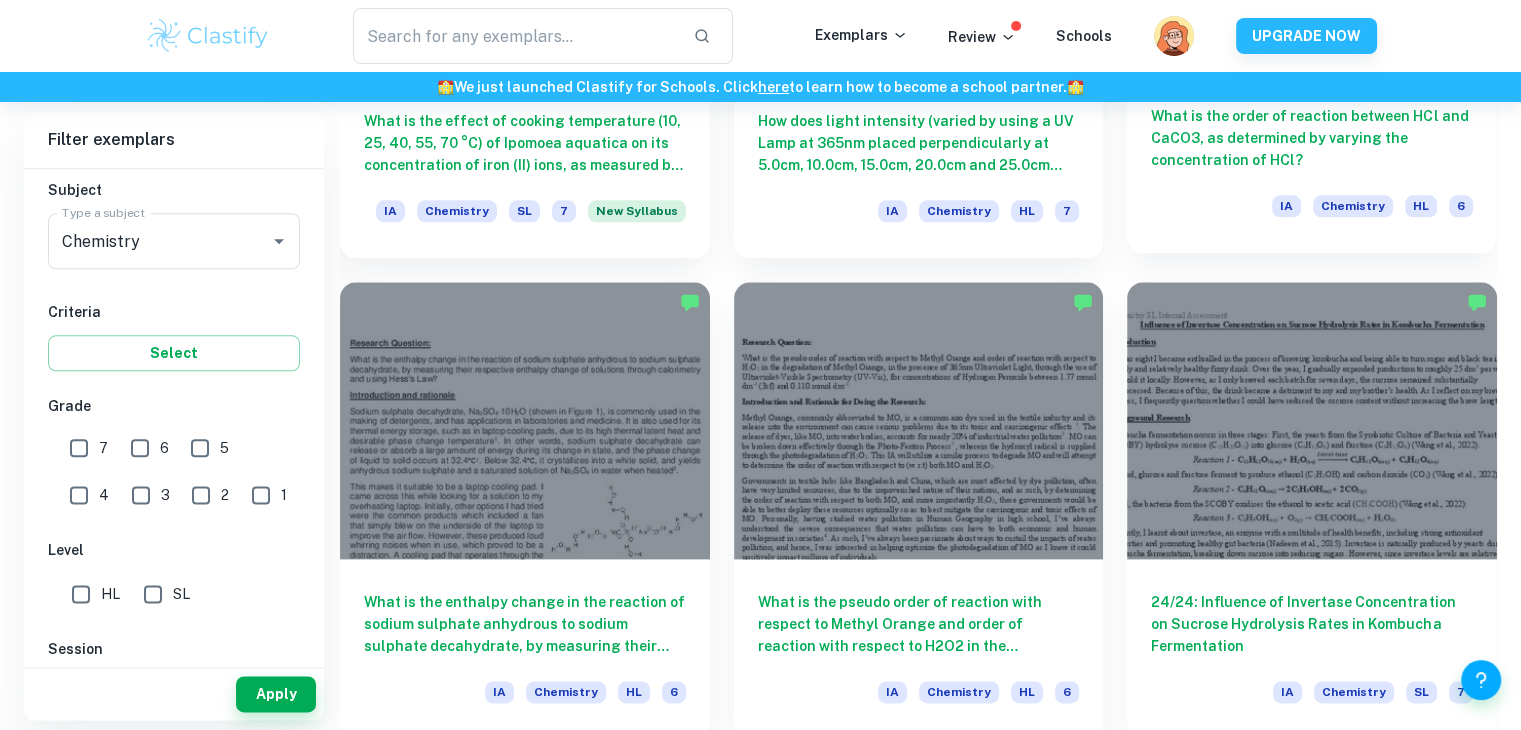 scroll, scrollTop: 2384, scrollLeft: 0, axis: vertical 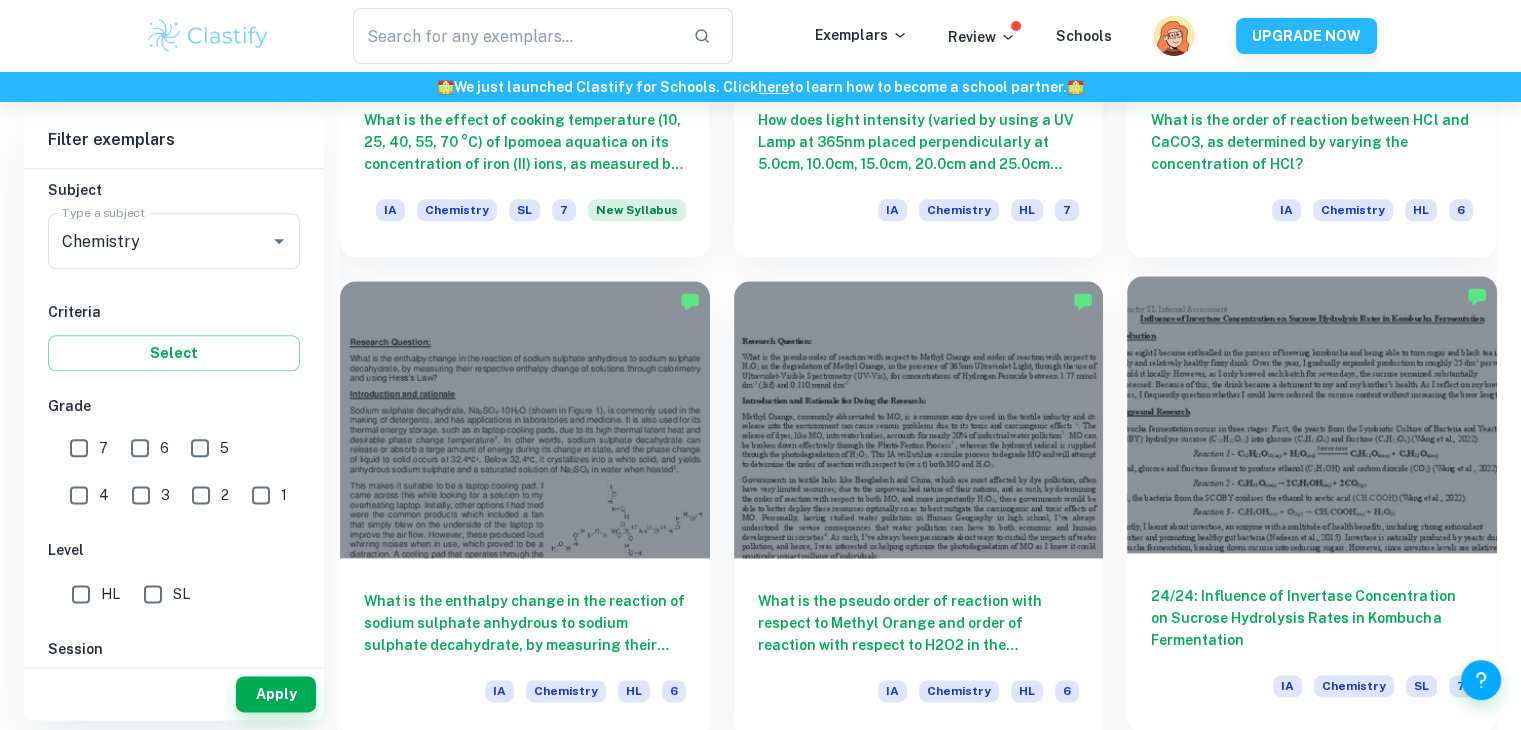 click at bounding box center (1312, 414) 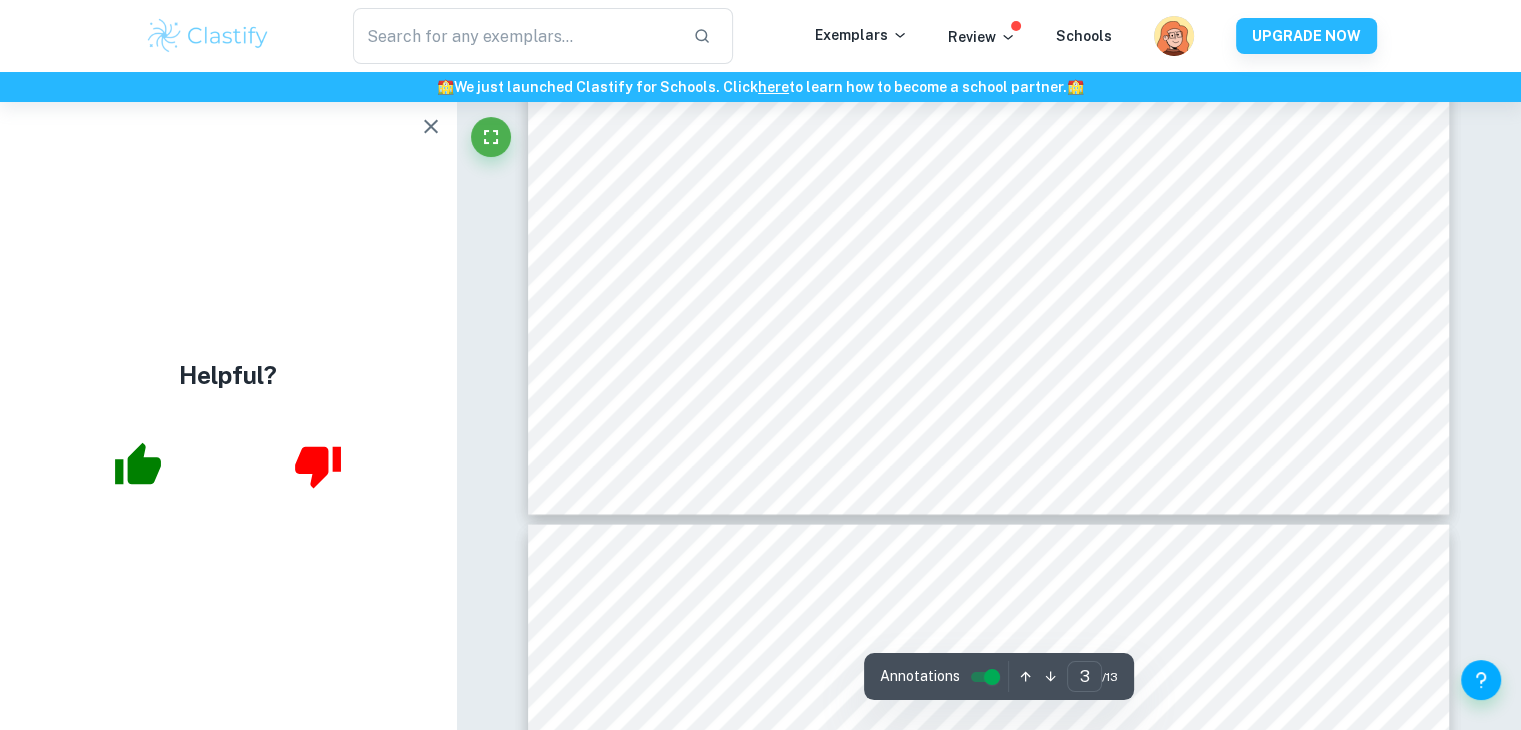 scroll, scrollTop: 3834, scrollLeft: 0, axis: vertical 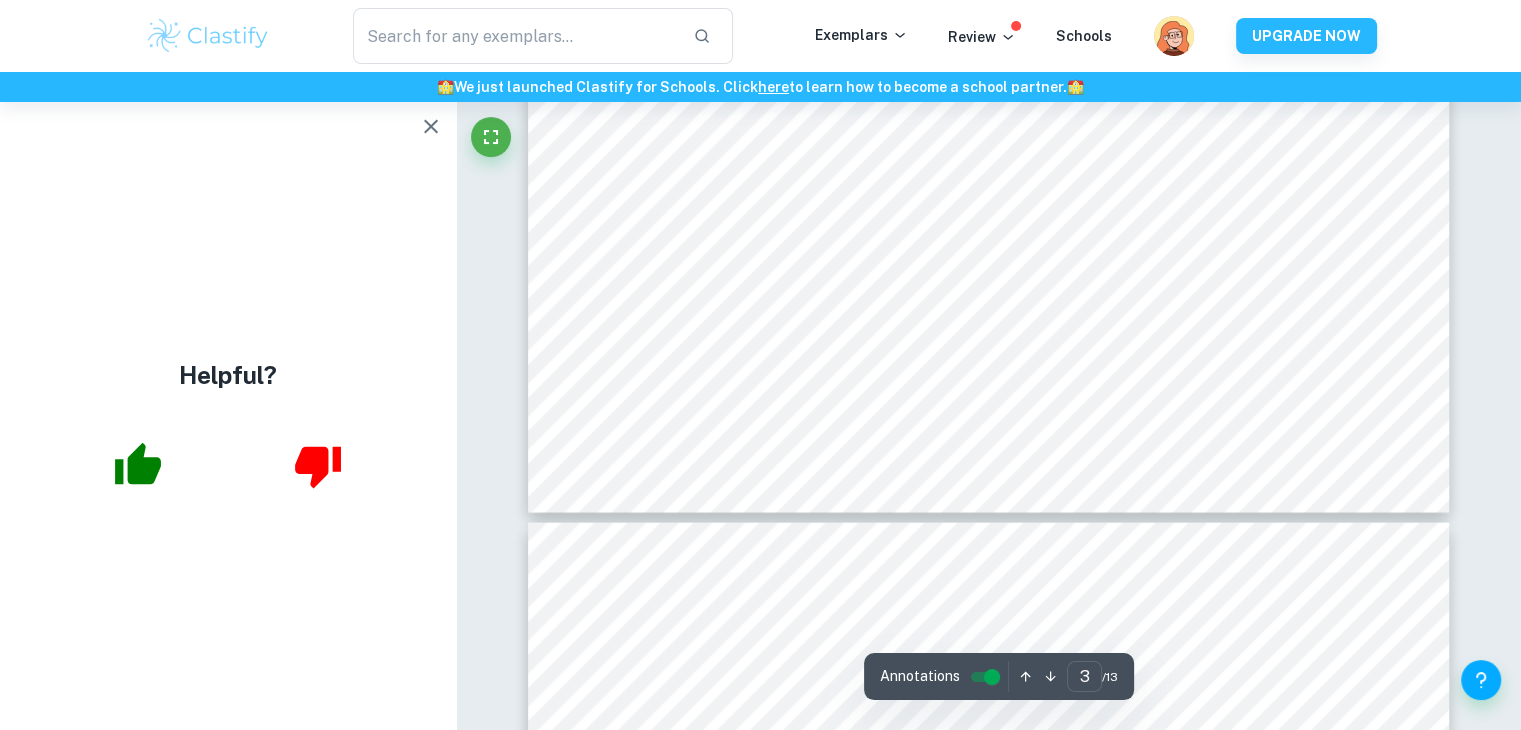type on "4" 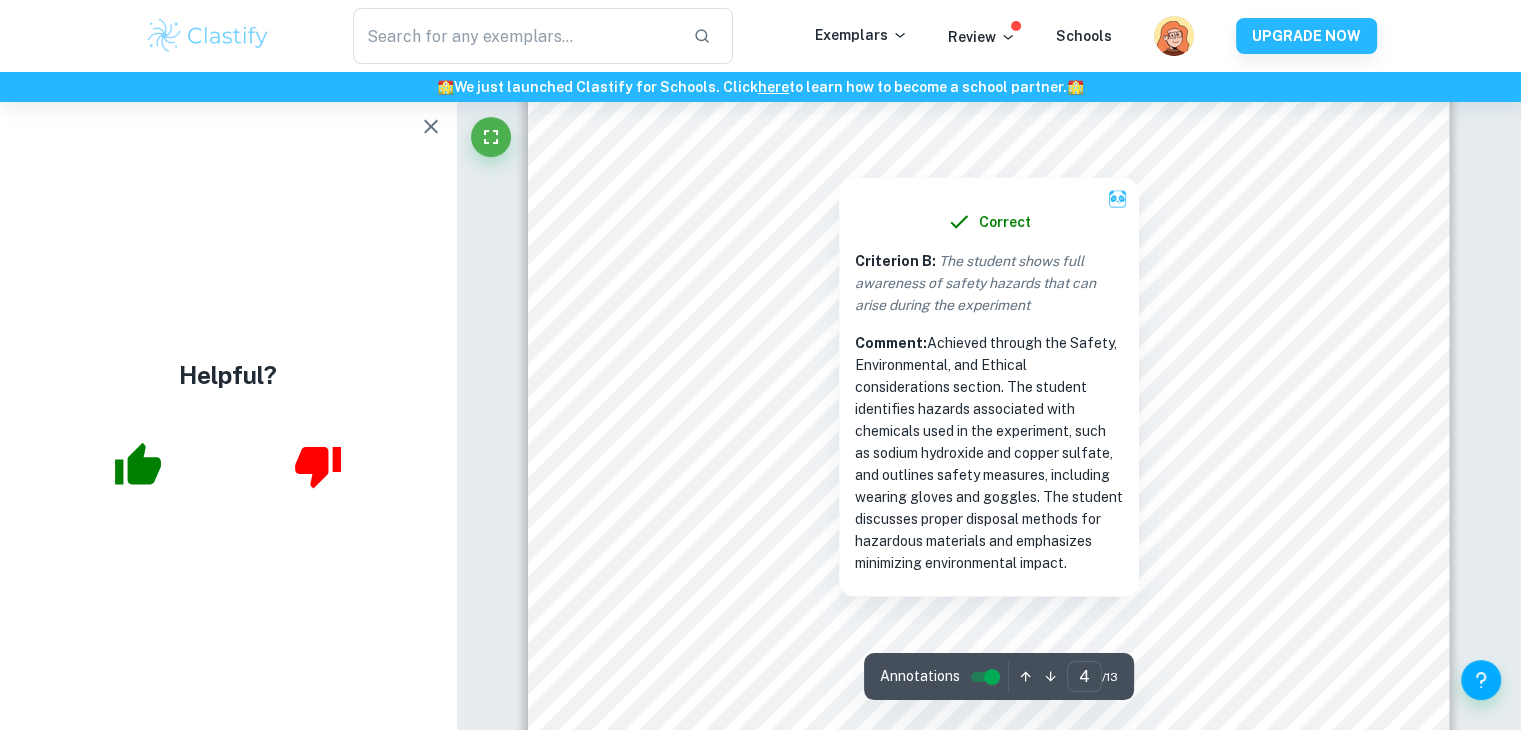 scroll, scrollTop: 4628, scrollLeft: 0, axis: vertical 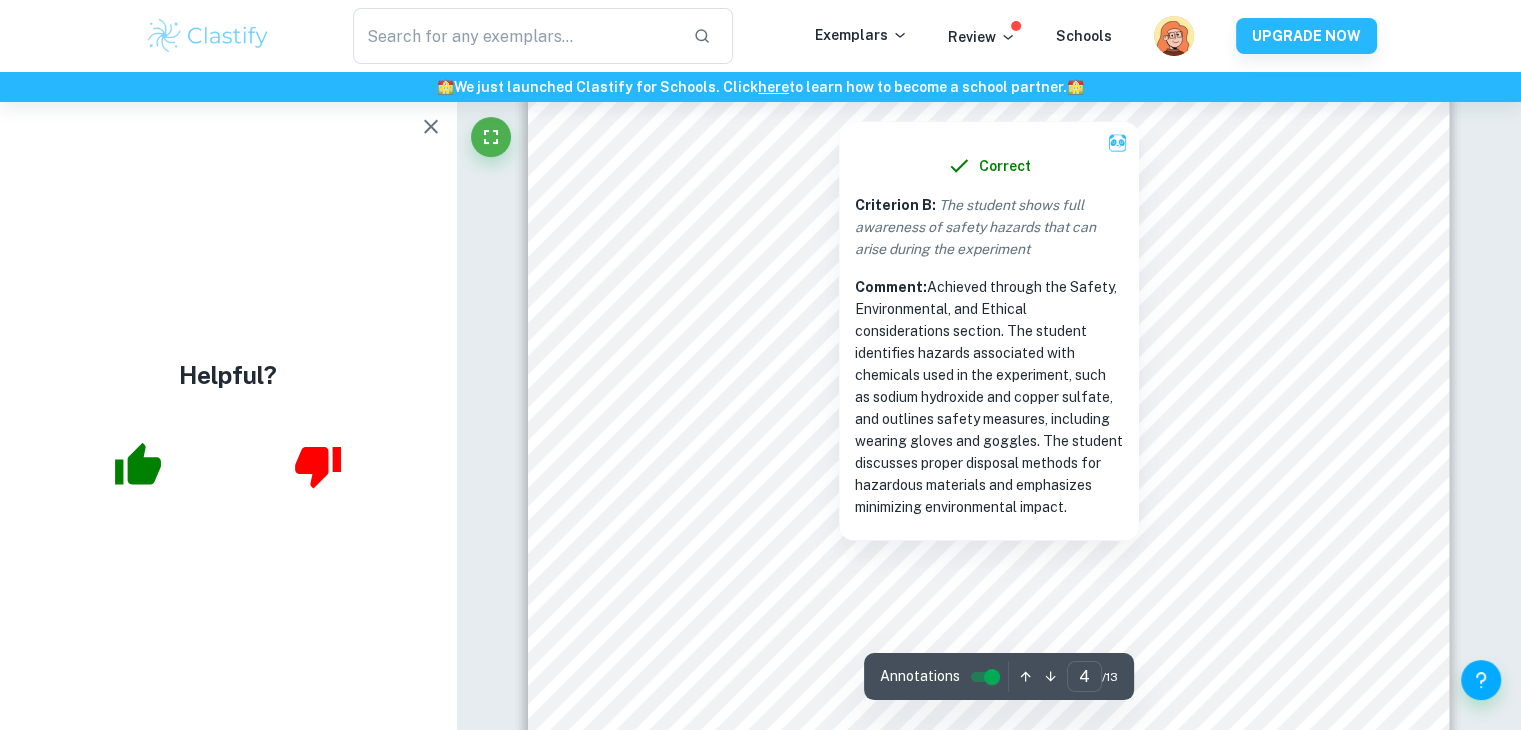drag, startPoint x: 847, startPoint y: 452, endPoint x: 656, endPoint y: -87, distance: 571.8409 